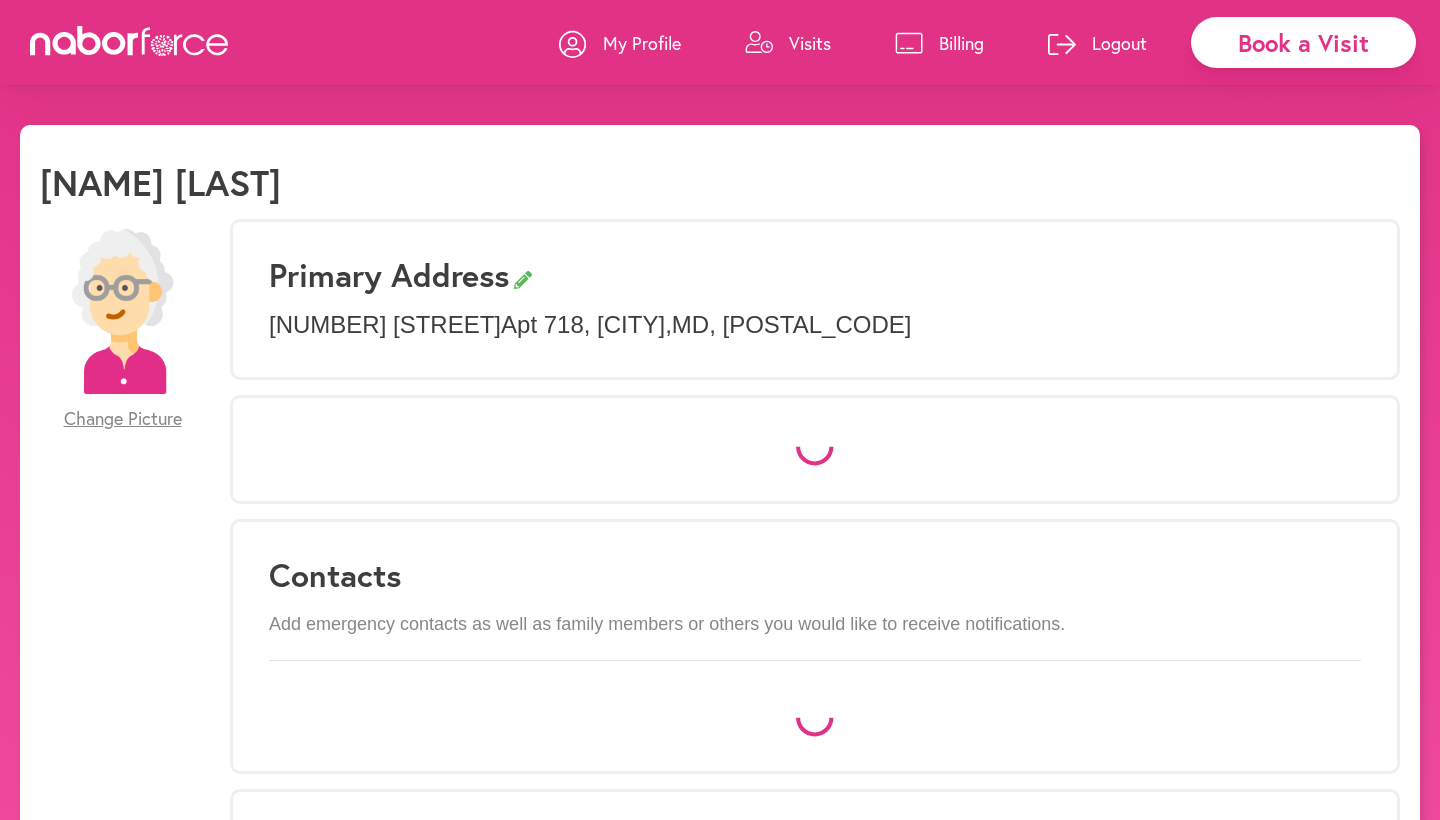scroll, scrollTop: 0, scrollLeft: 0, axis: both 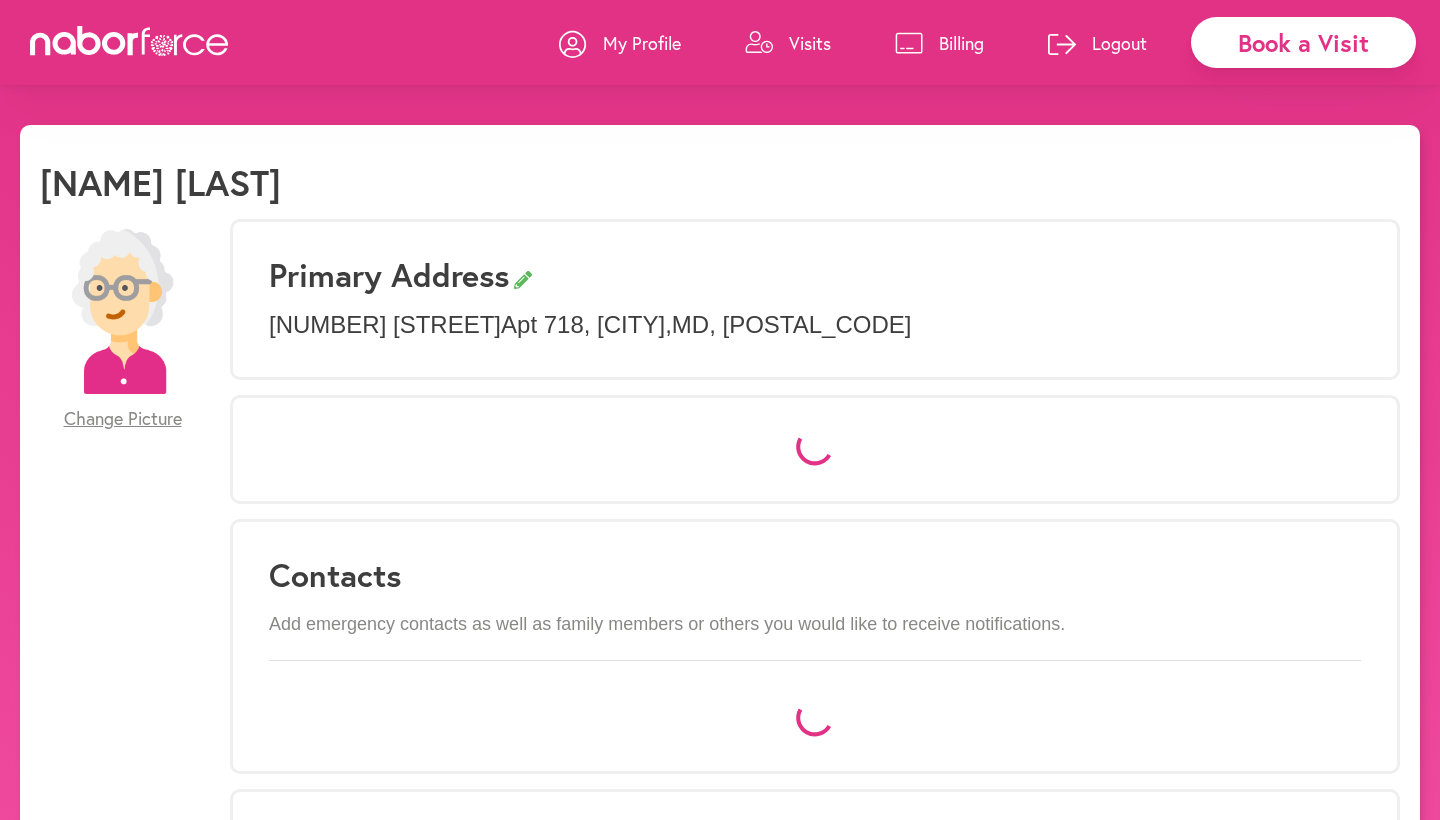 select on "*" 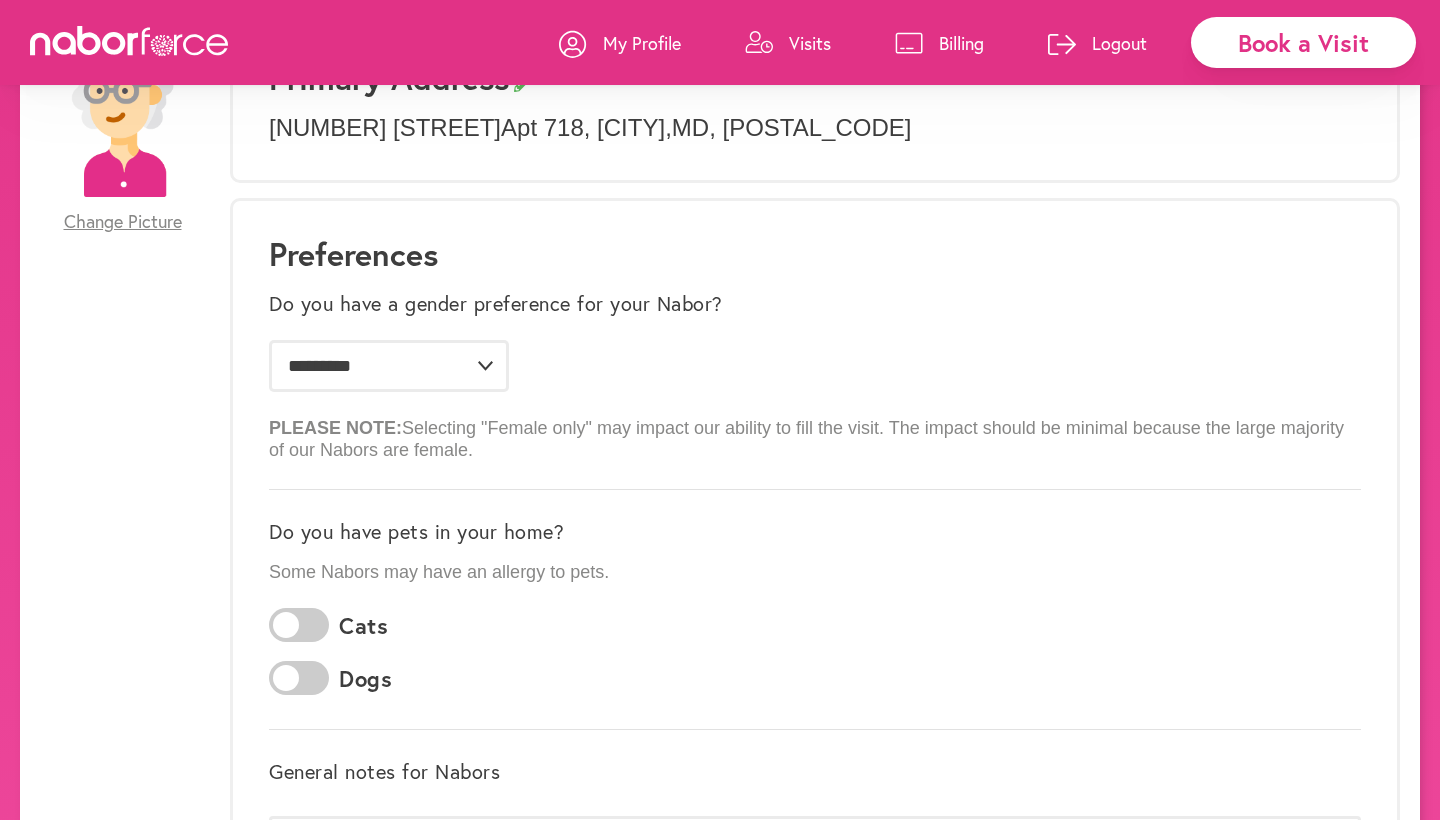 scroll, scrollTop: 161, scrollLeft: 0, axis: vertical 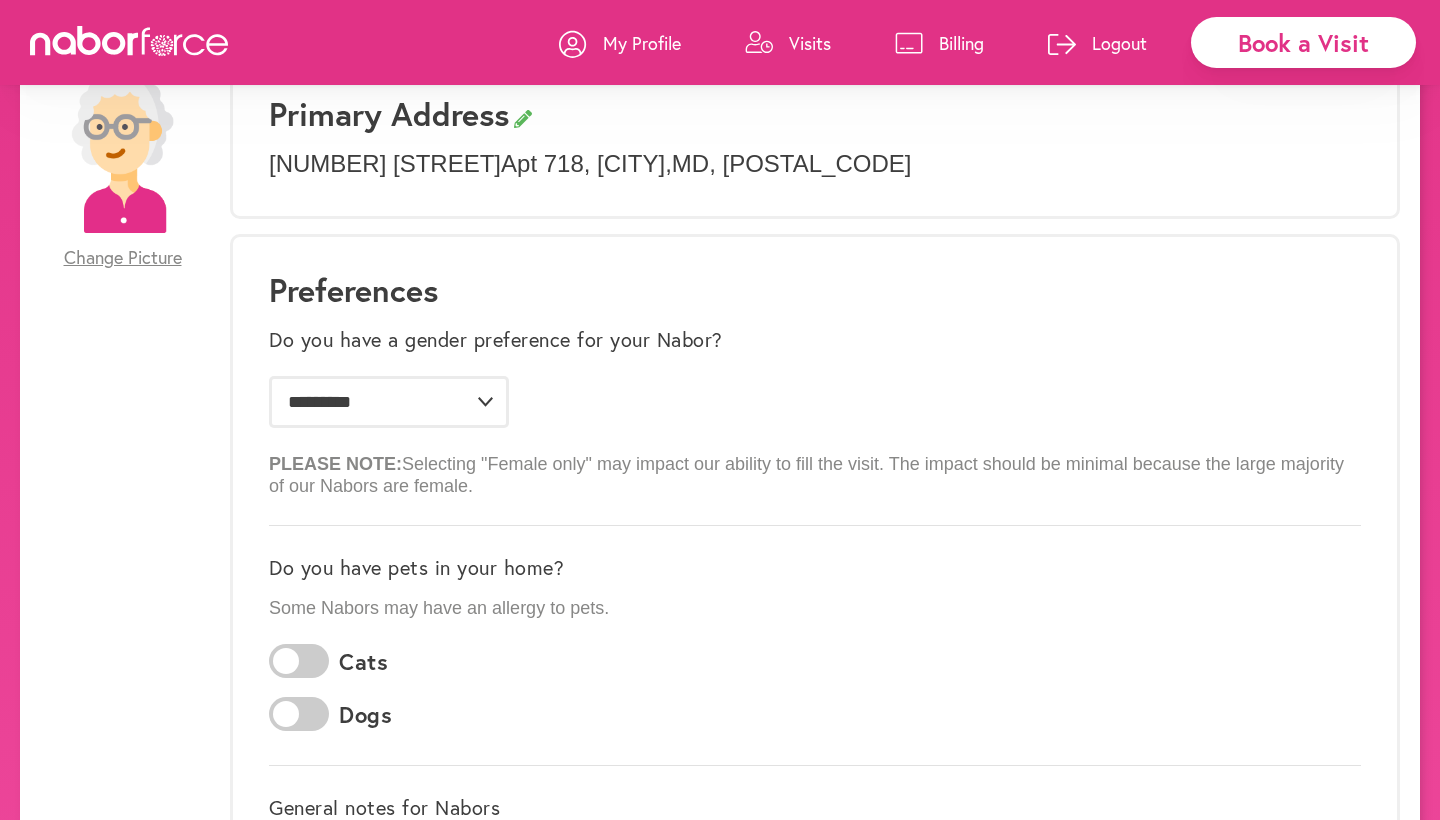 click on "Visits" at bounding box center [810, 43] 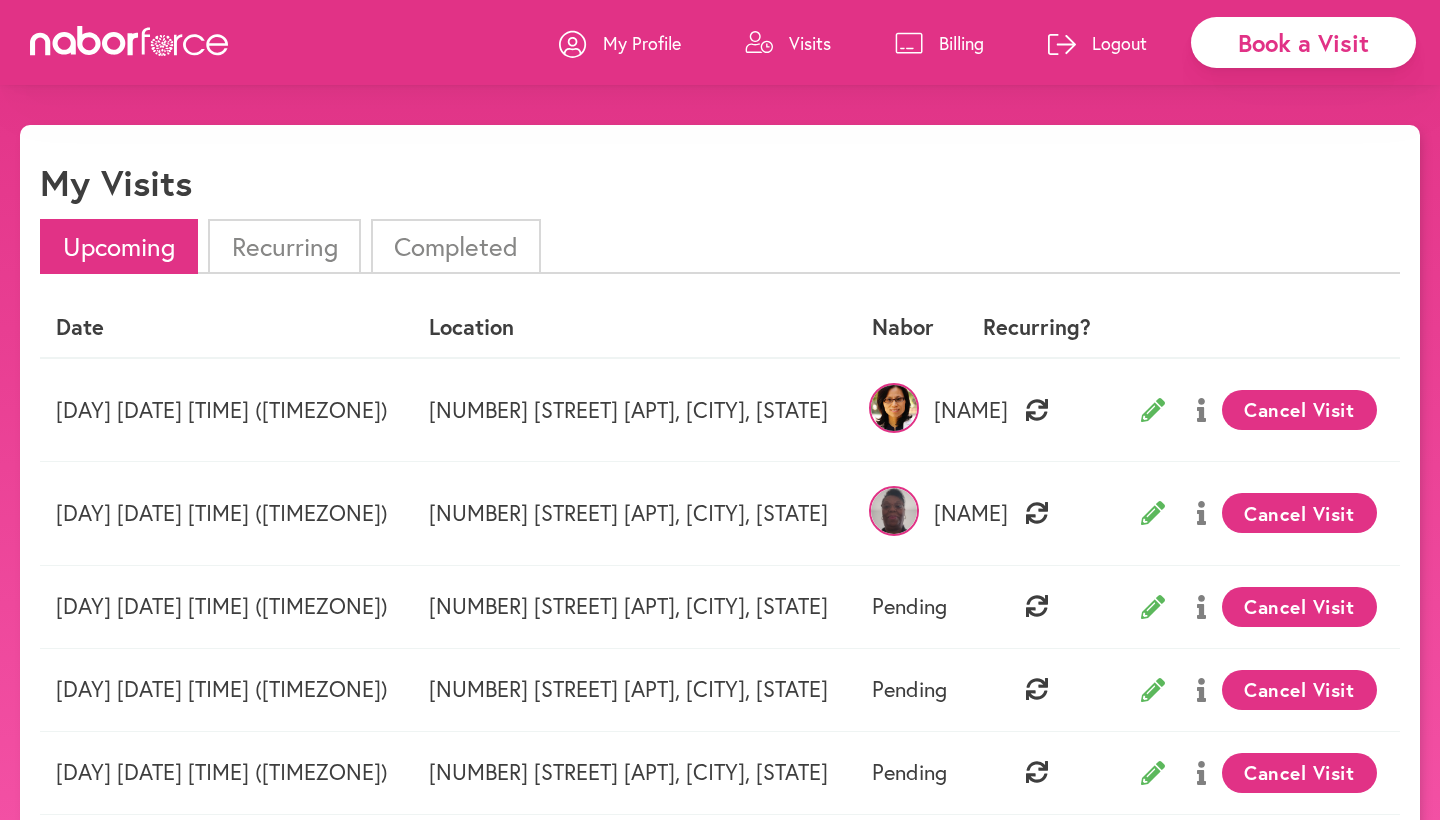 scroll, scrollTop: 0, scrollLeft: 0, axis: both 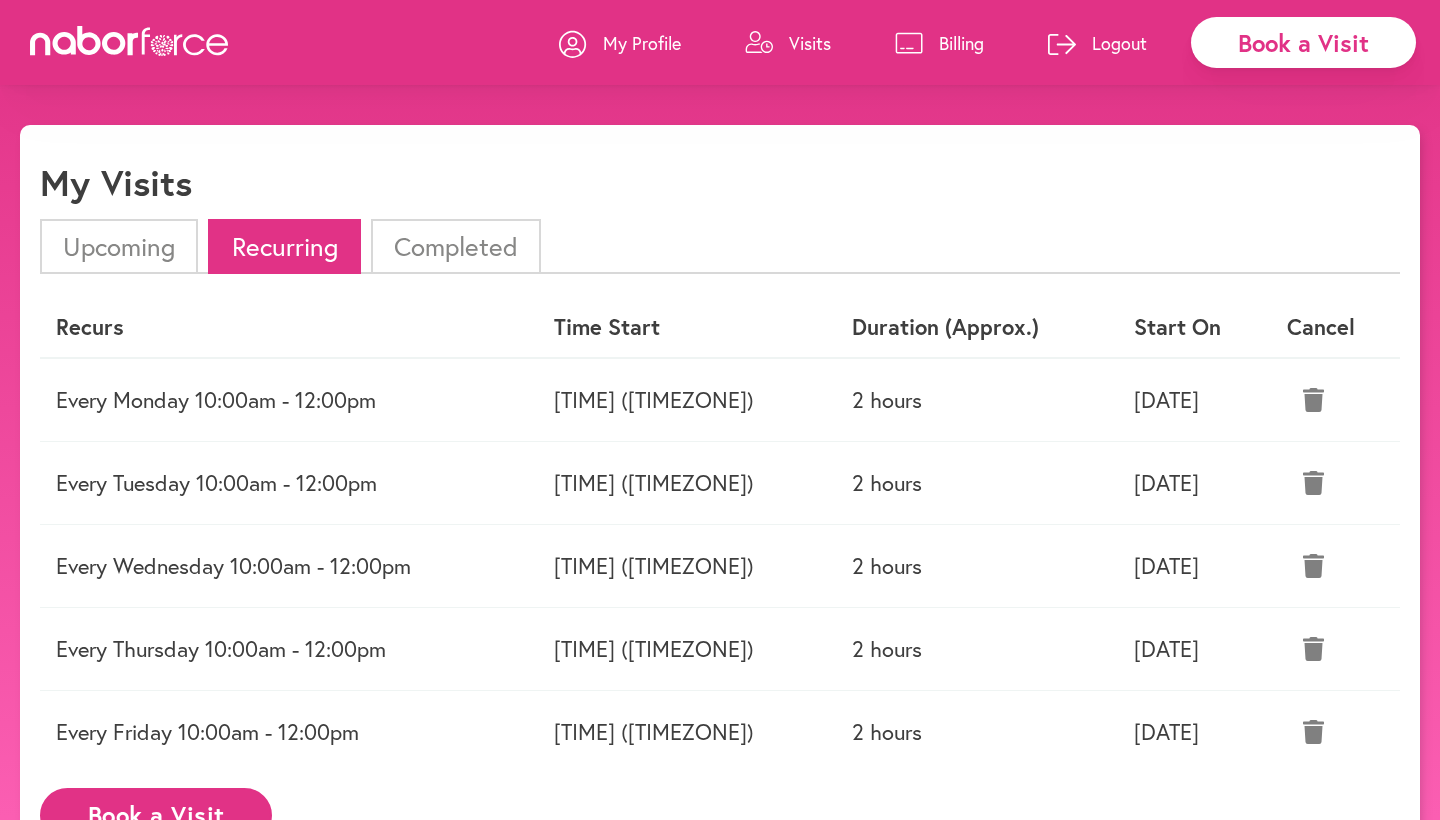 click on "Recurs" at bounding box center (289, 327) 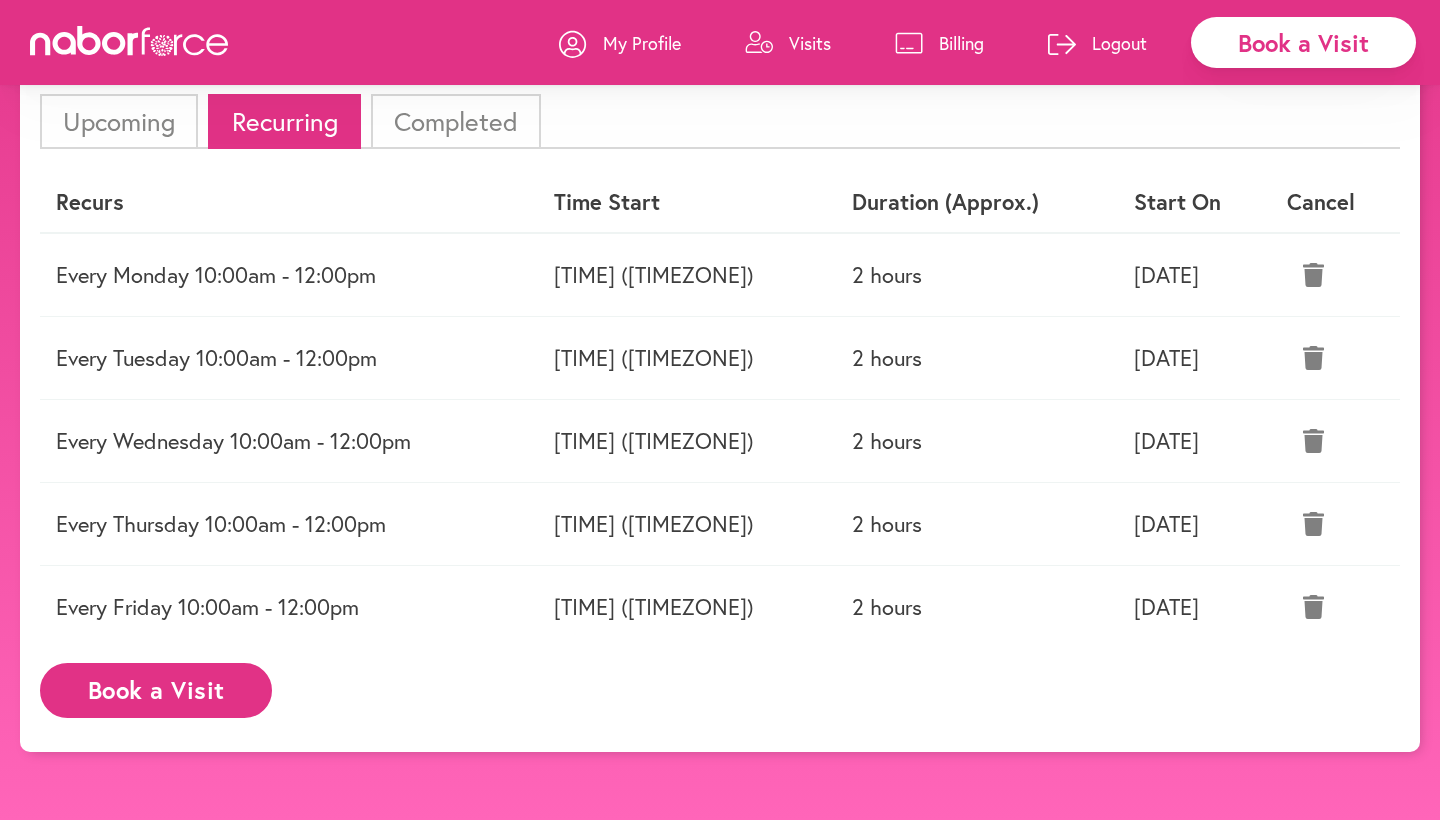 scroll, scrollTop: 145, scrollLeft: 0, axis: vertical 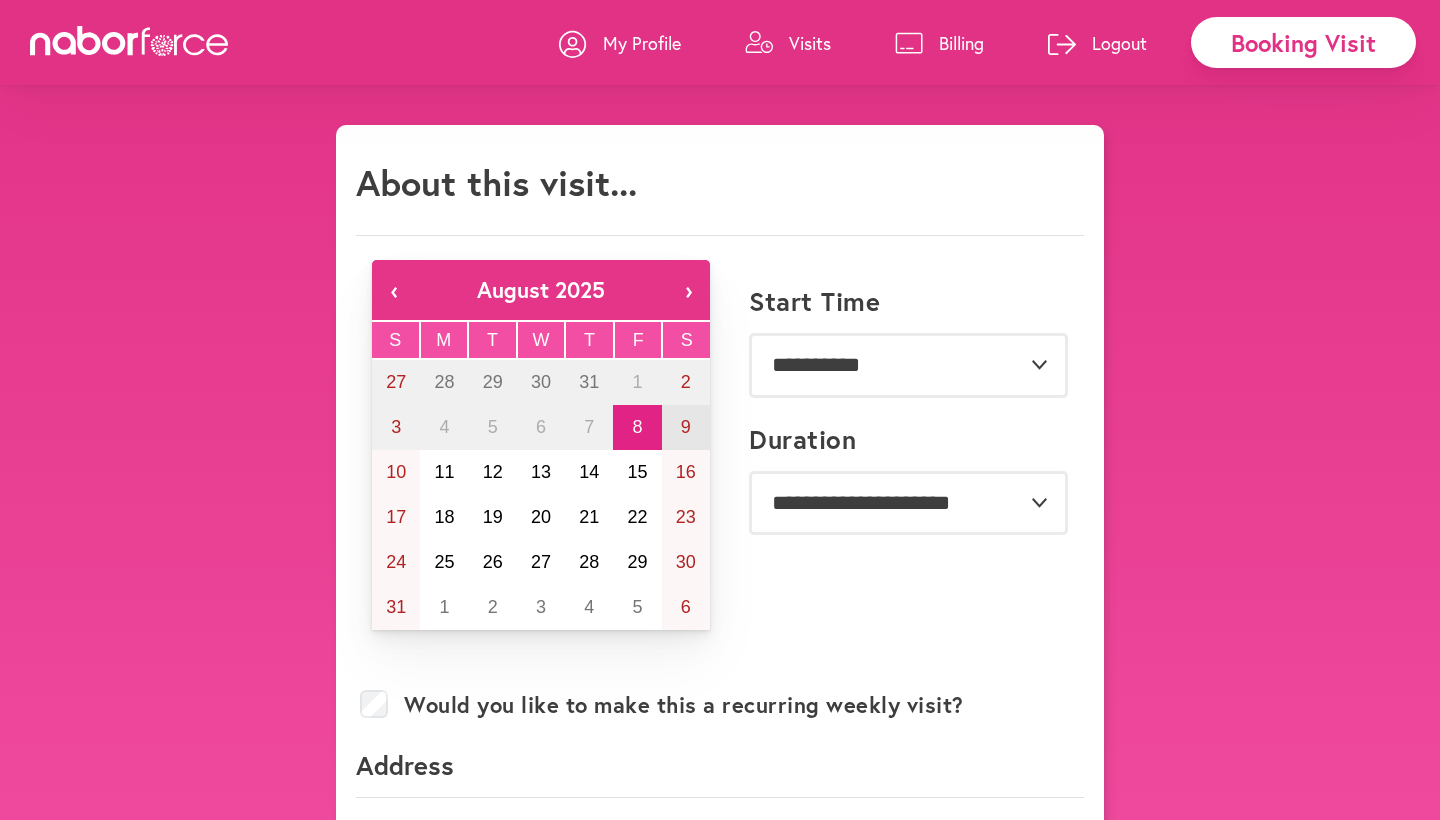 click on "9" at bounding box center [686, 427] 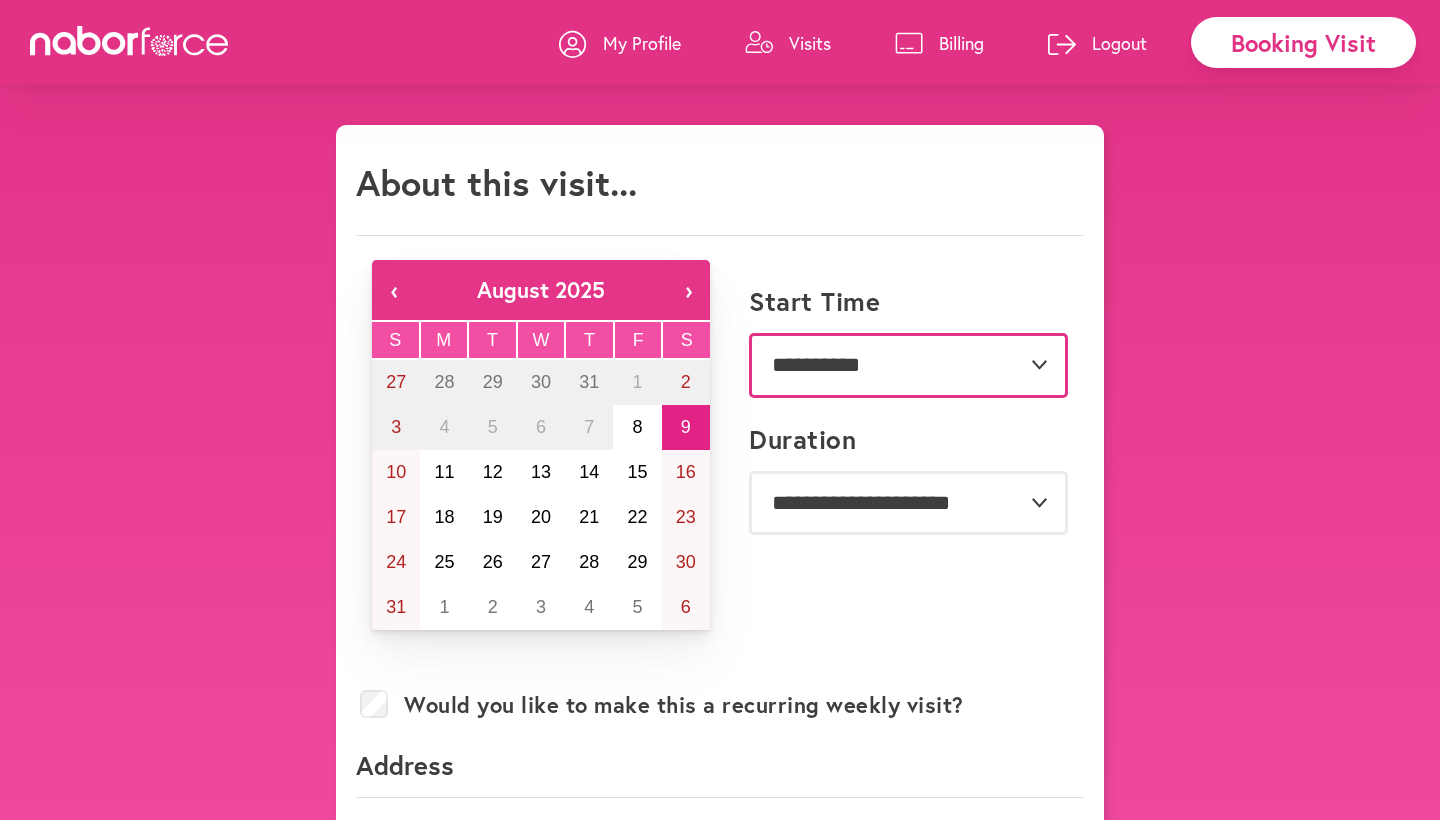 select on "********" 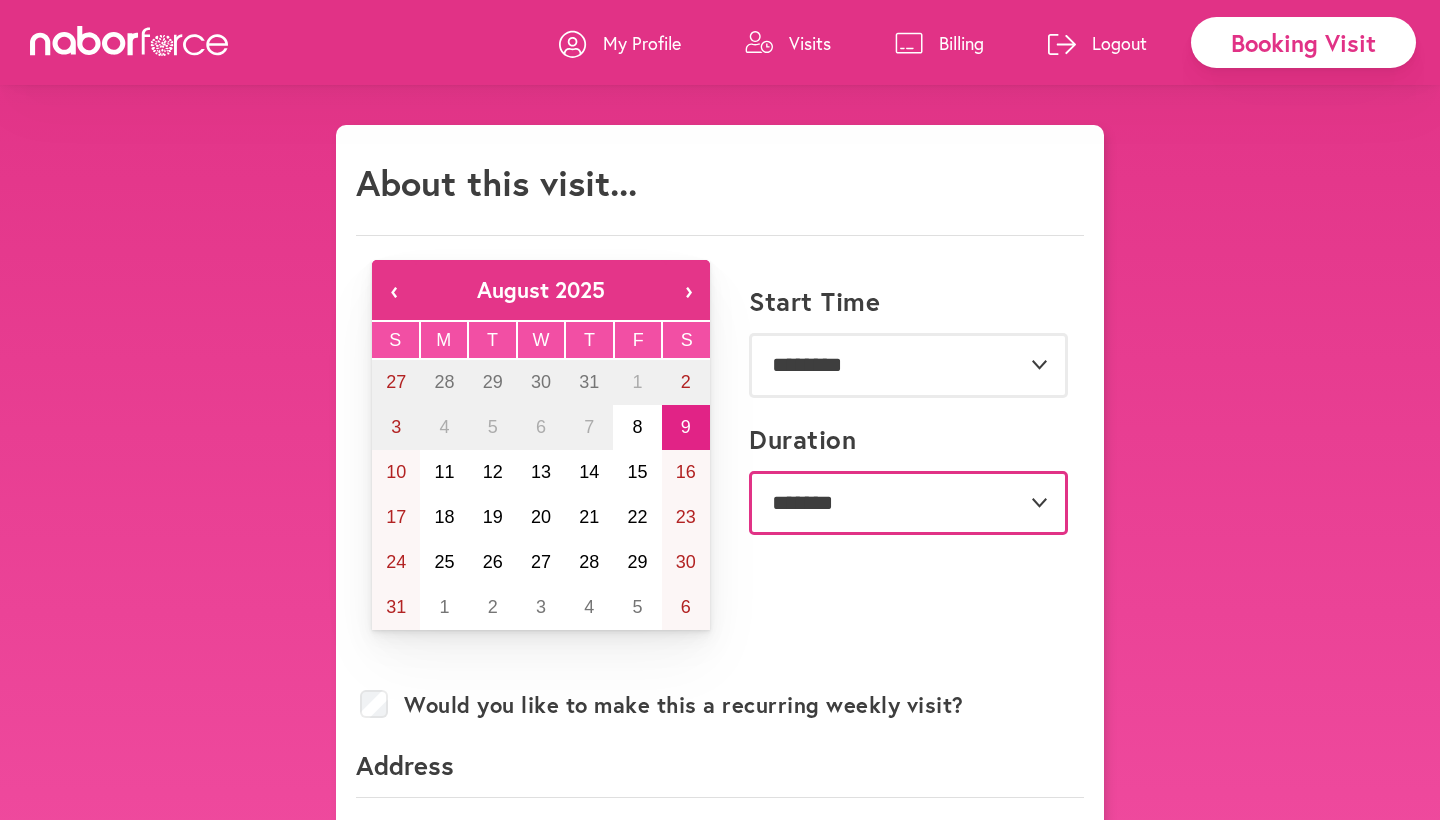 select on "***" 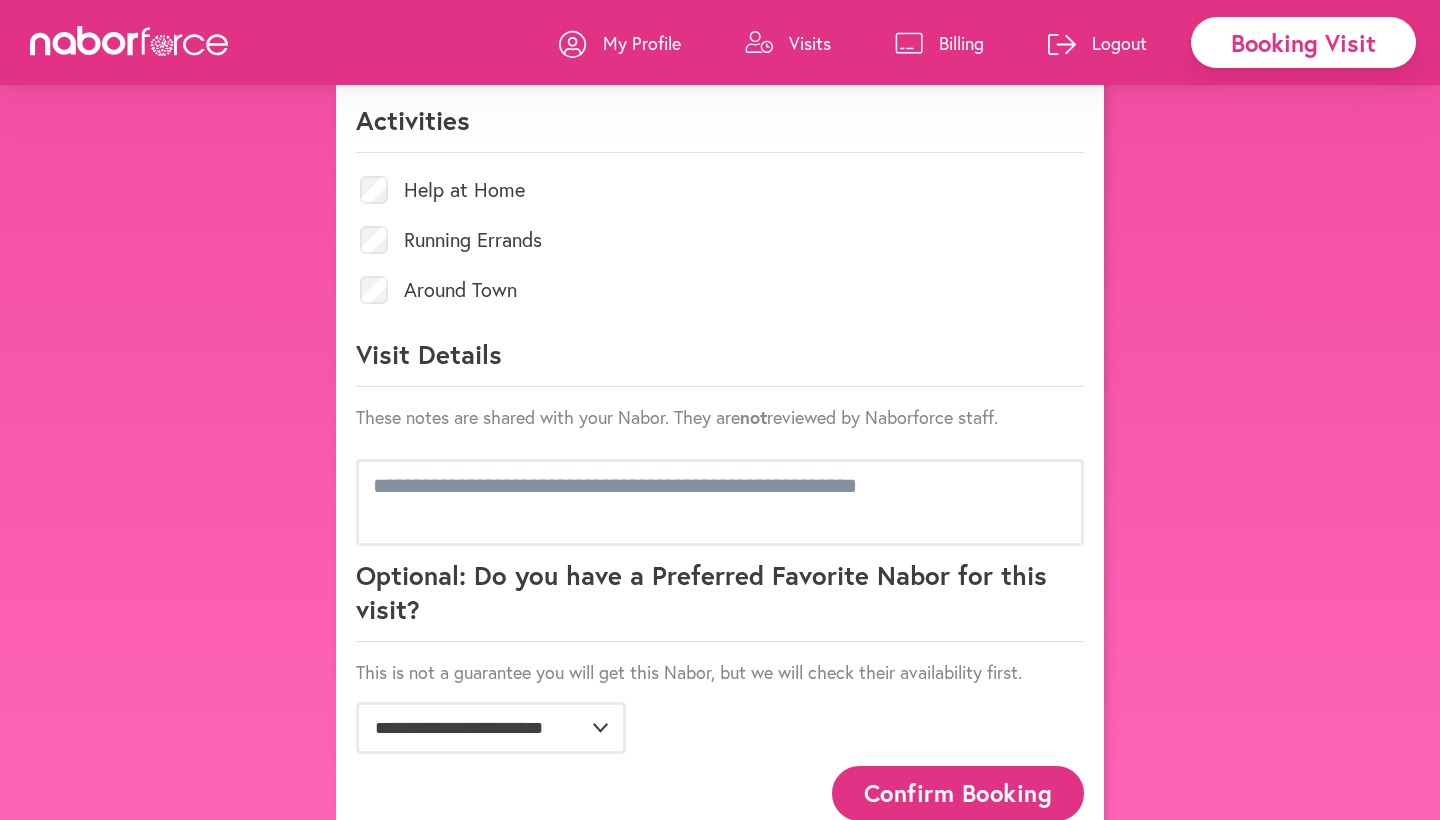 scroll, scrollTop: 980, scrollLeft: 0, axis: vertical 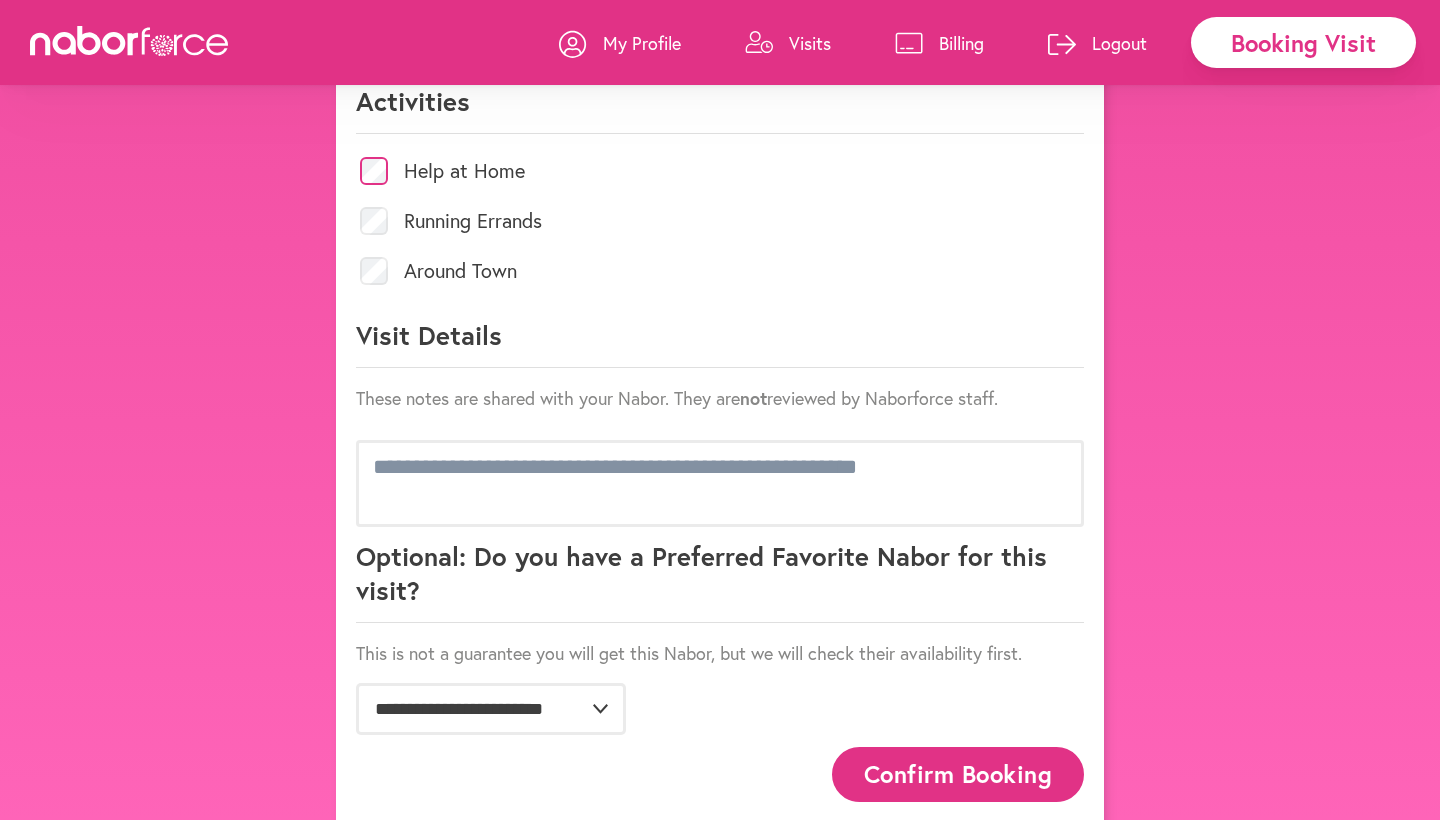 click on "Confirm Booking" at bounding box center [958, 774] 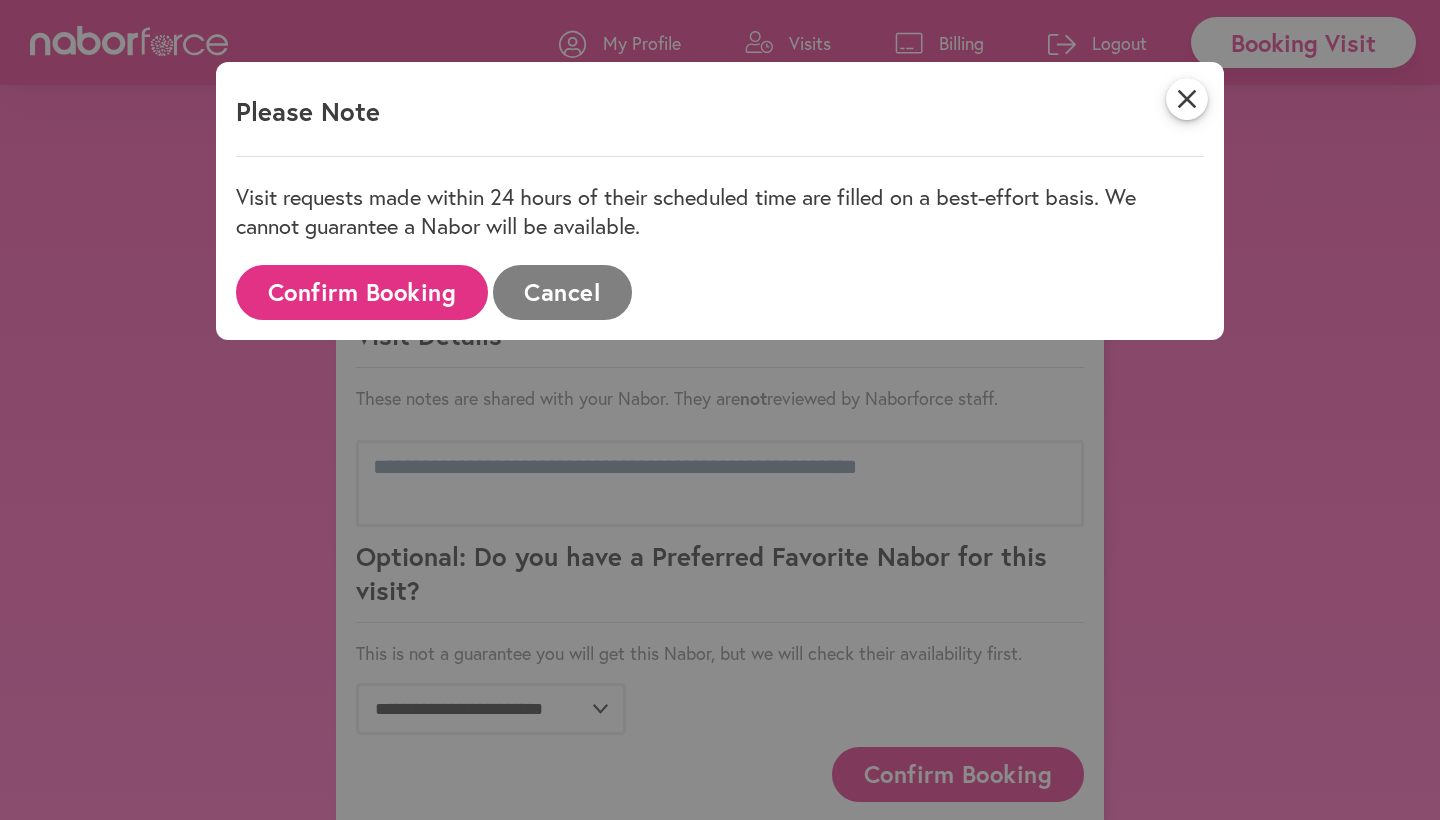 click on "Confirm Booking" at bounding box center (362, 292) 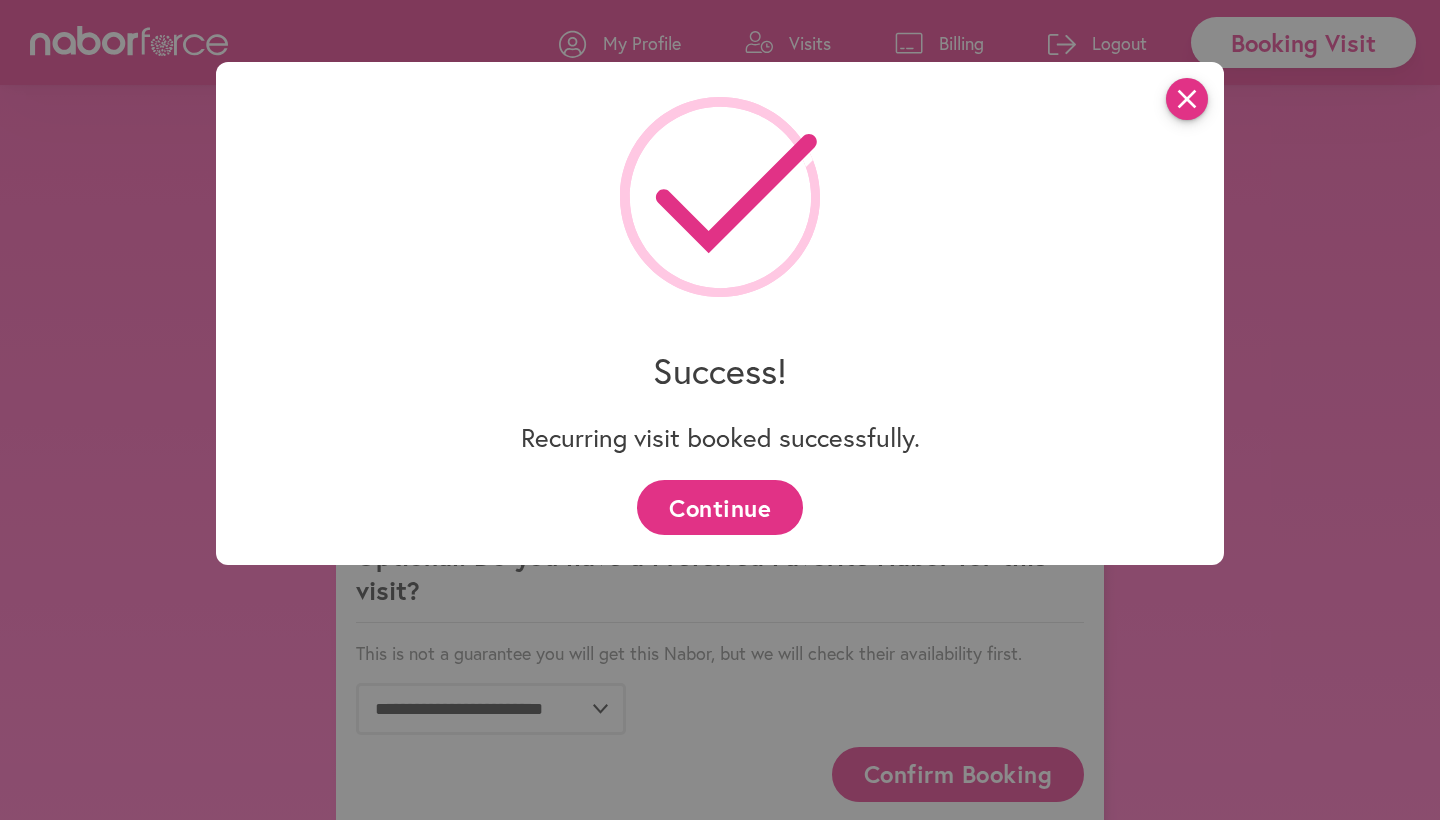 click on "close" at bounding box center (1187, 99) 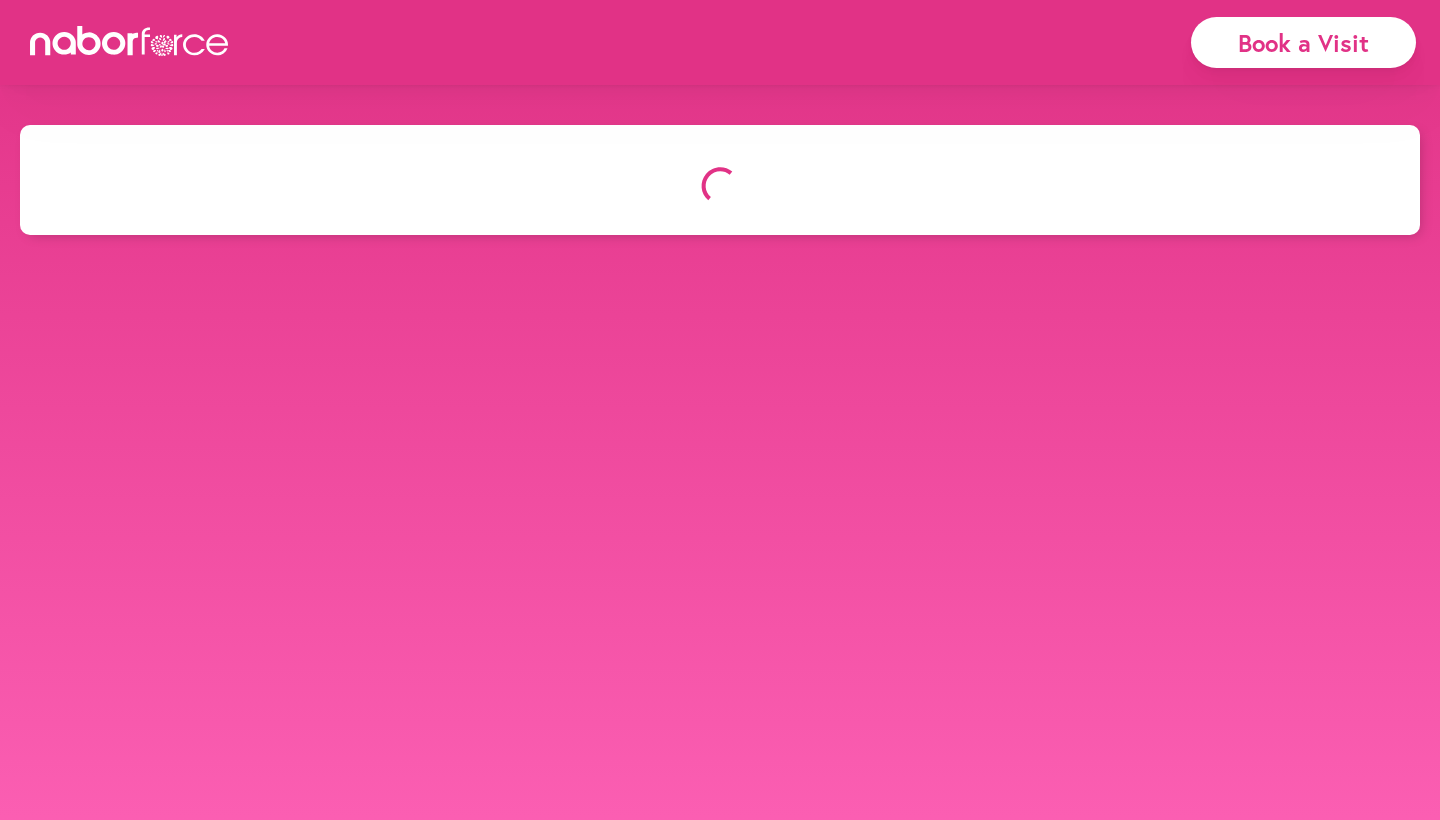 scroll, scrollTop: 0, scrollLeft: 0, axis: both 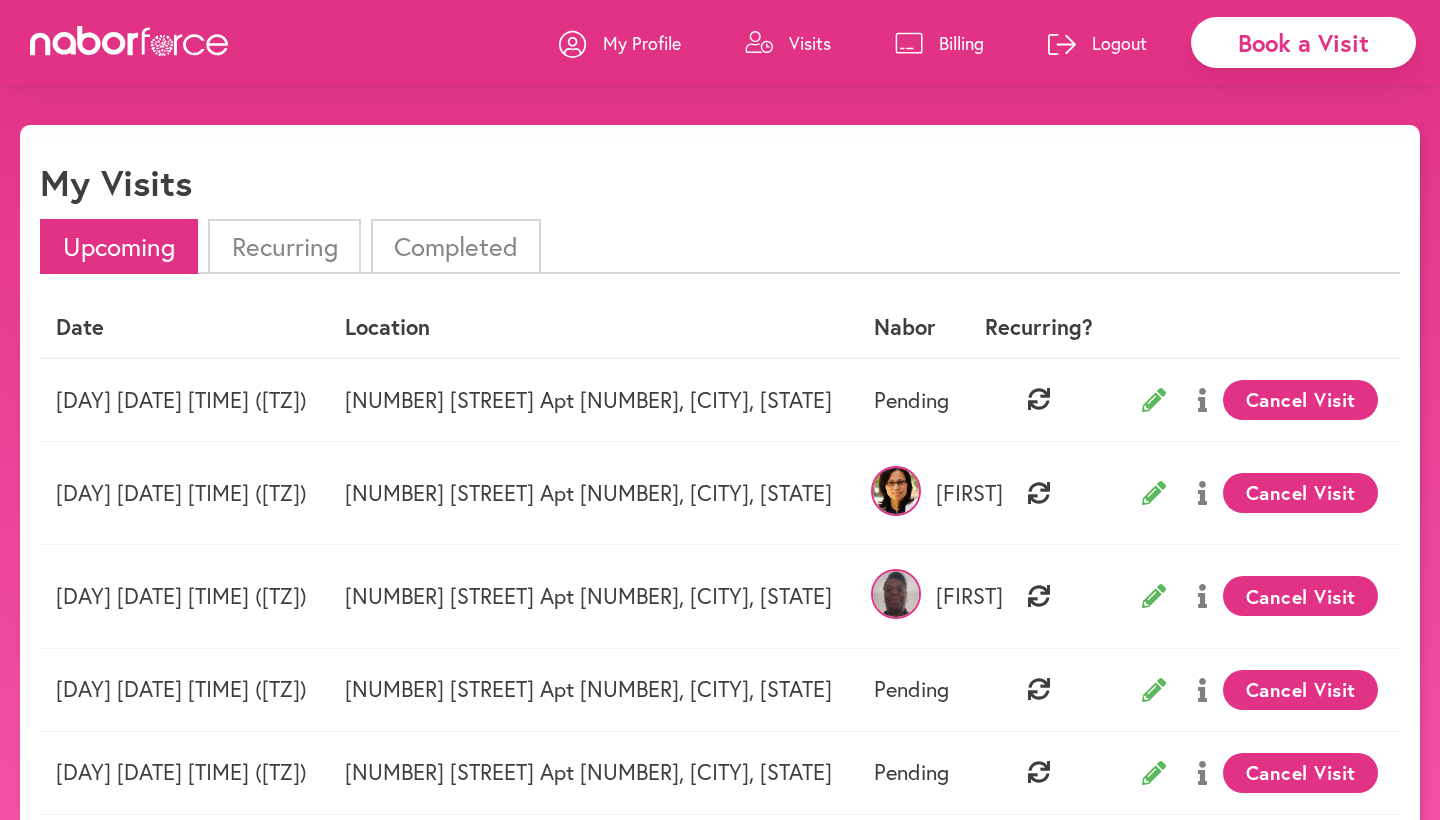 click on "Visits" at bounding box center (810, 43) 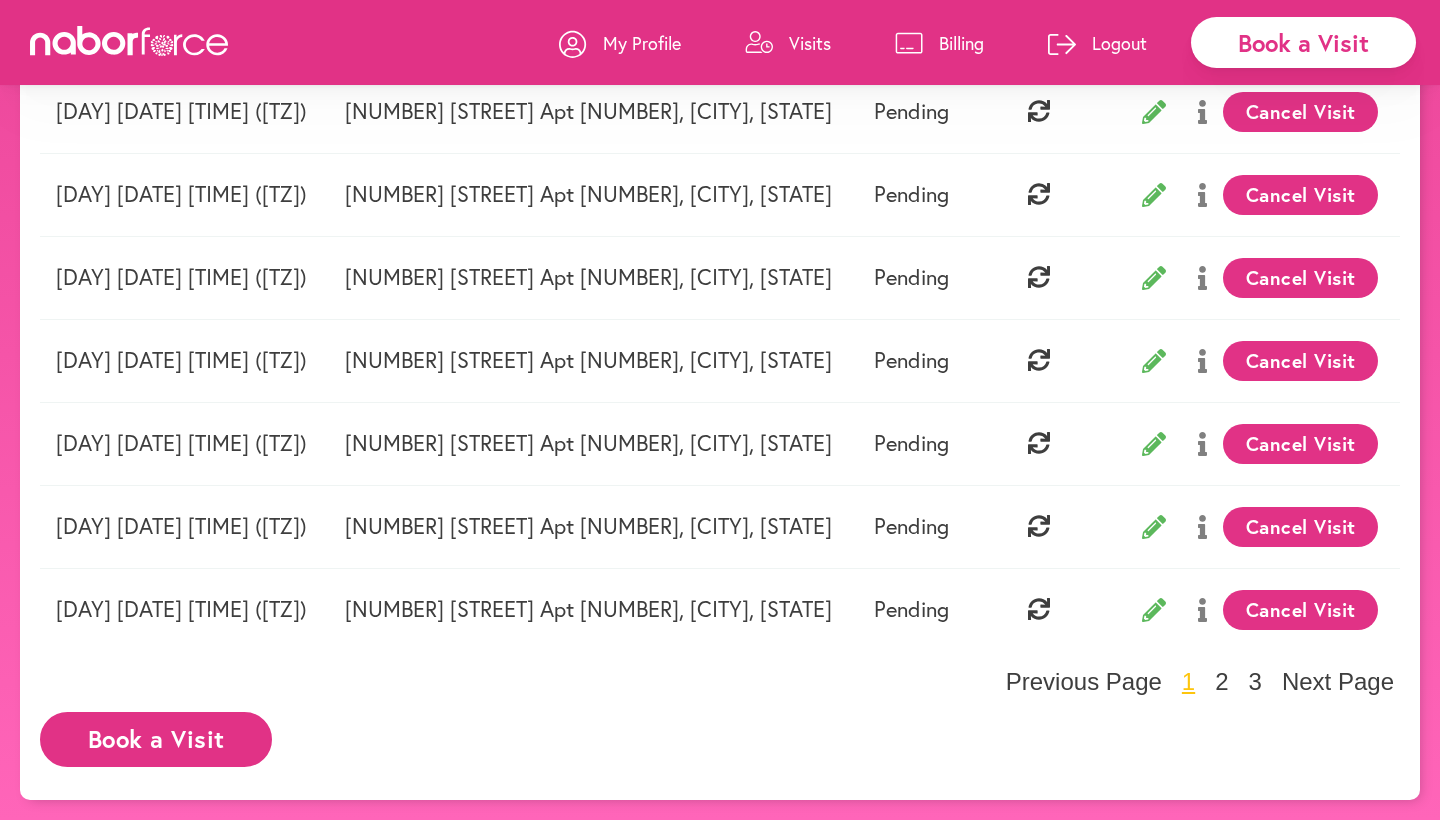 scroll, scrollTop: 590, scrollLeft: 0, axis: vertical 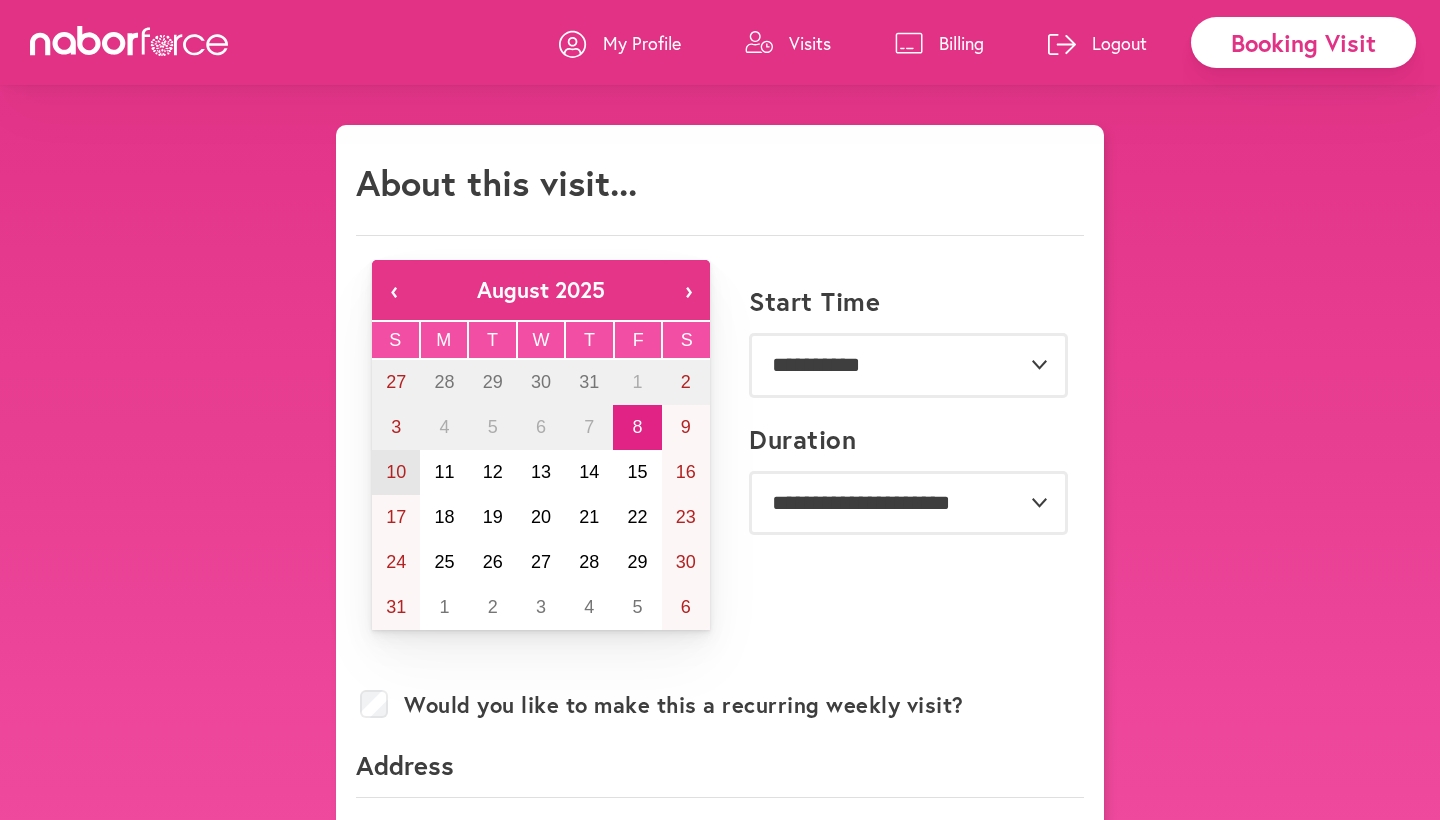 click on "10" at bounding box center (396, 472) 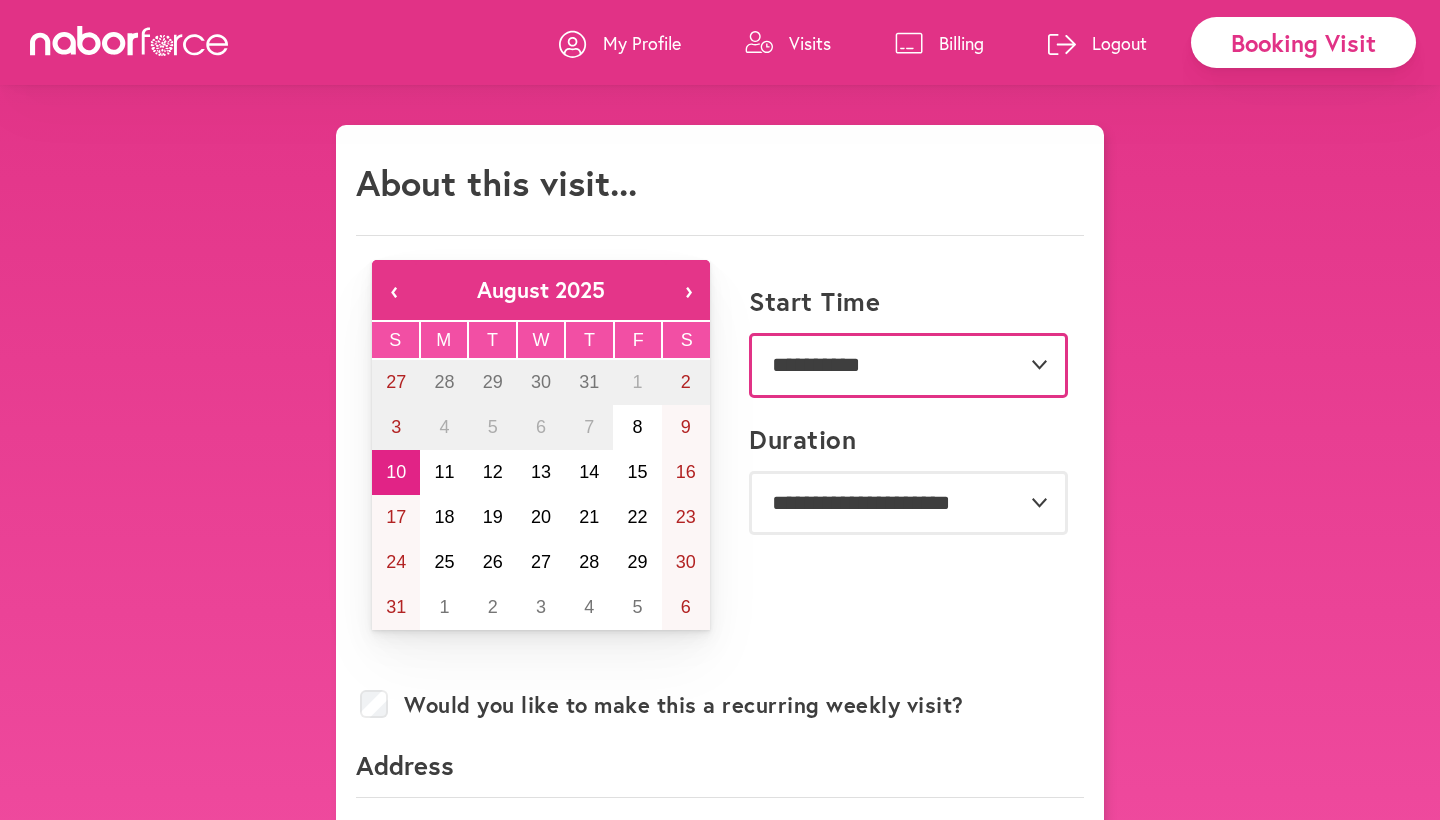select on "********" 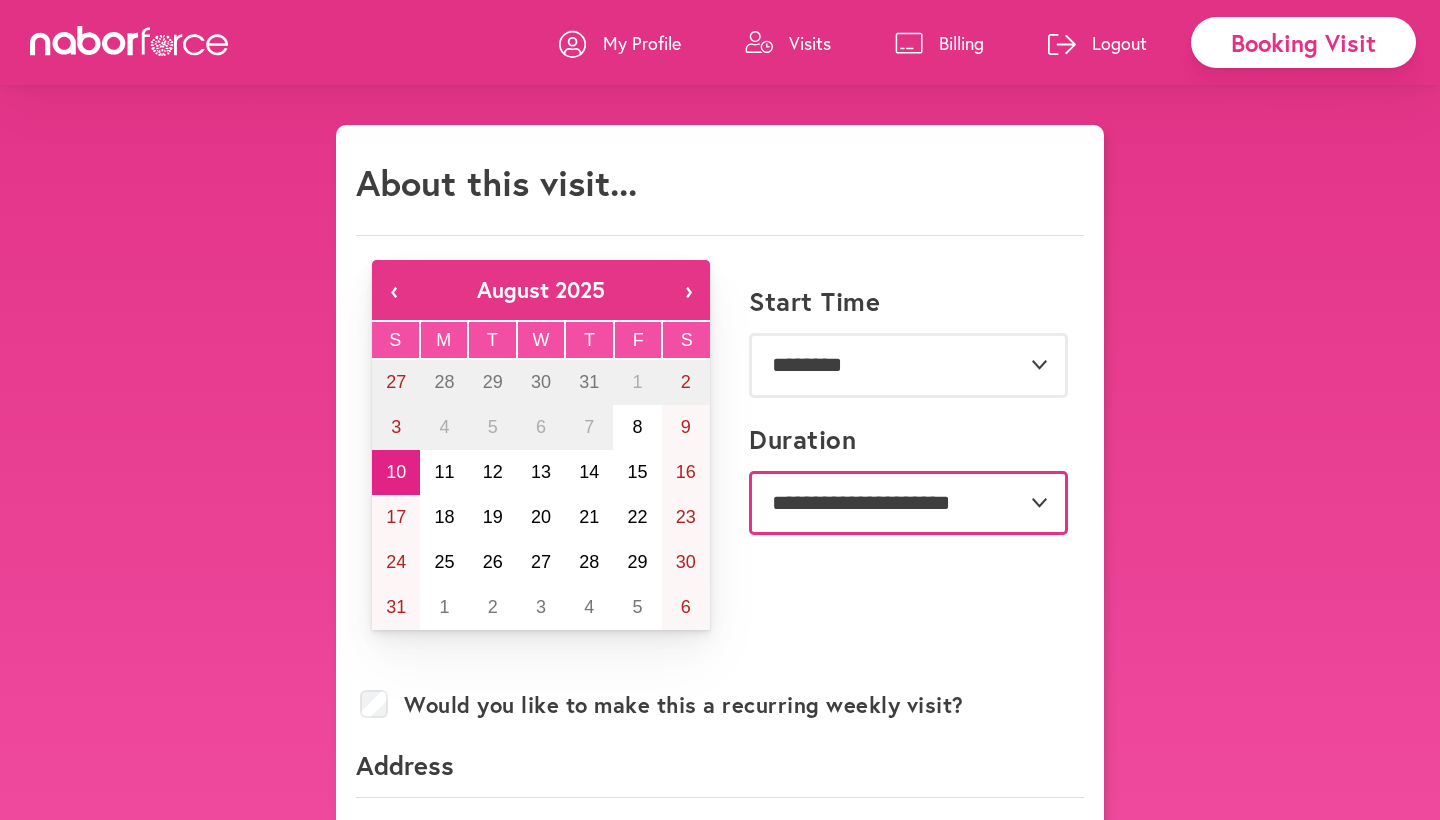 select on "***" 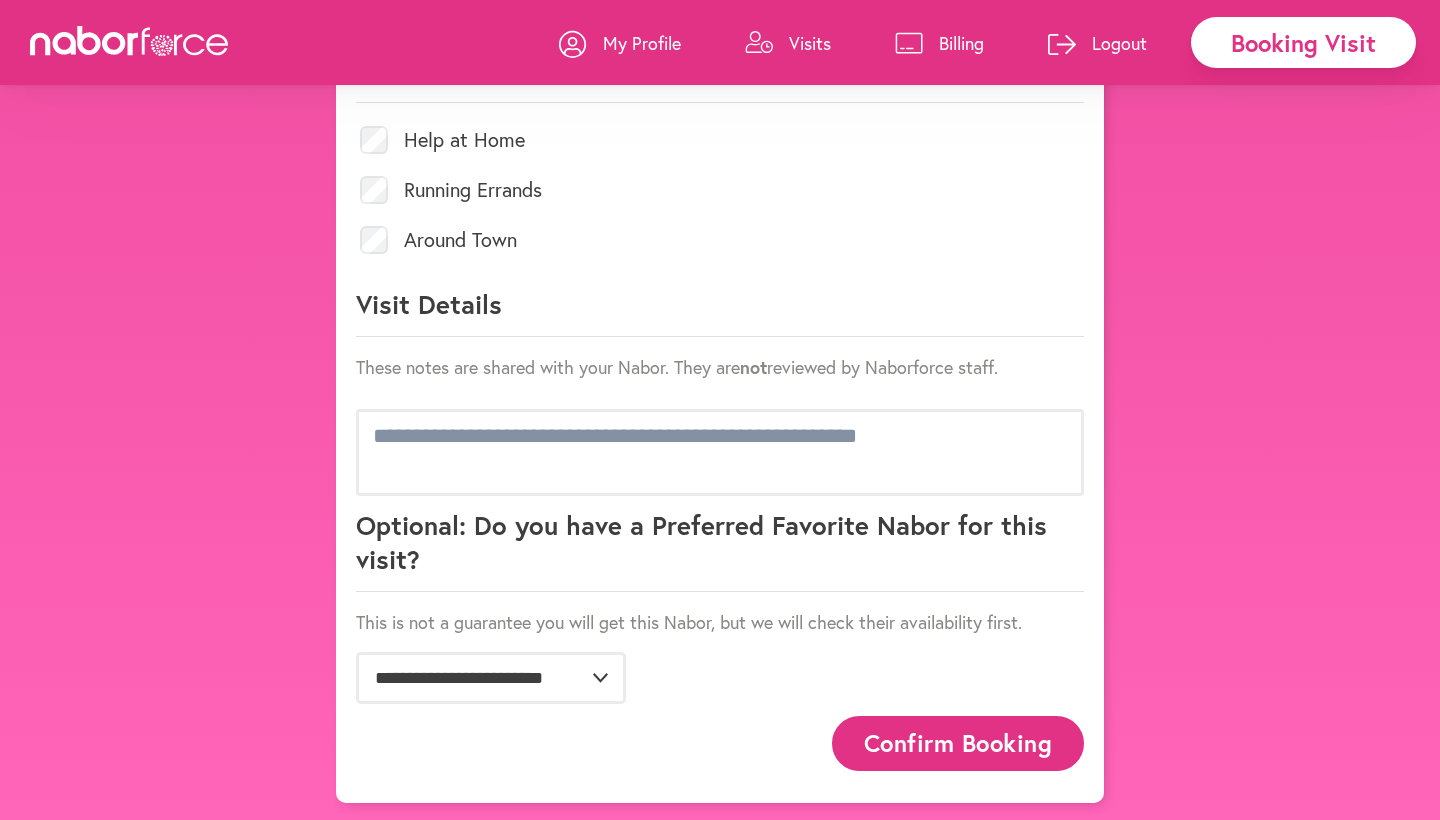 scroll, scrollTop: 1010, scrollLeft: 0, axis: vertical 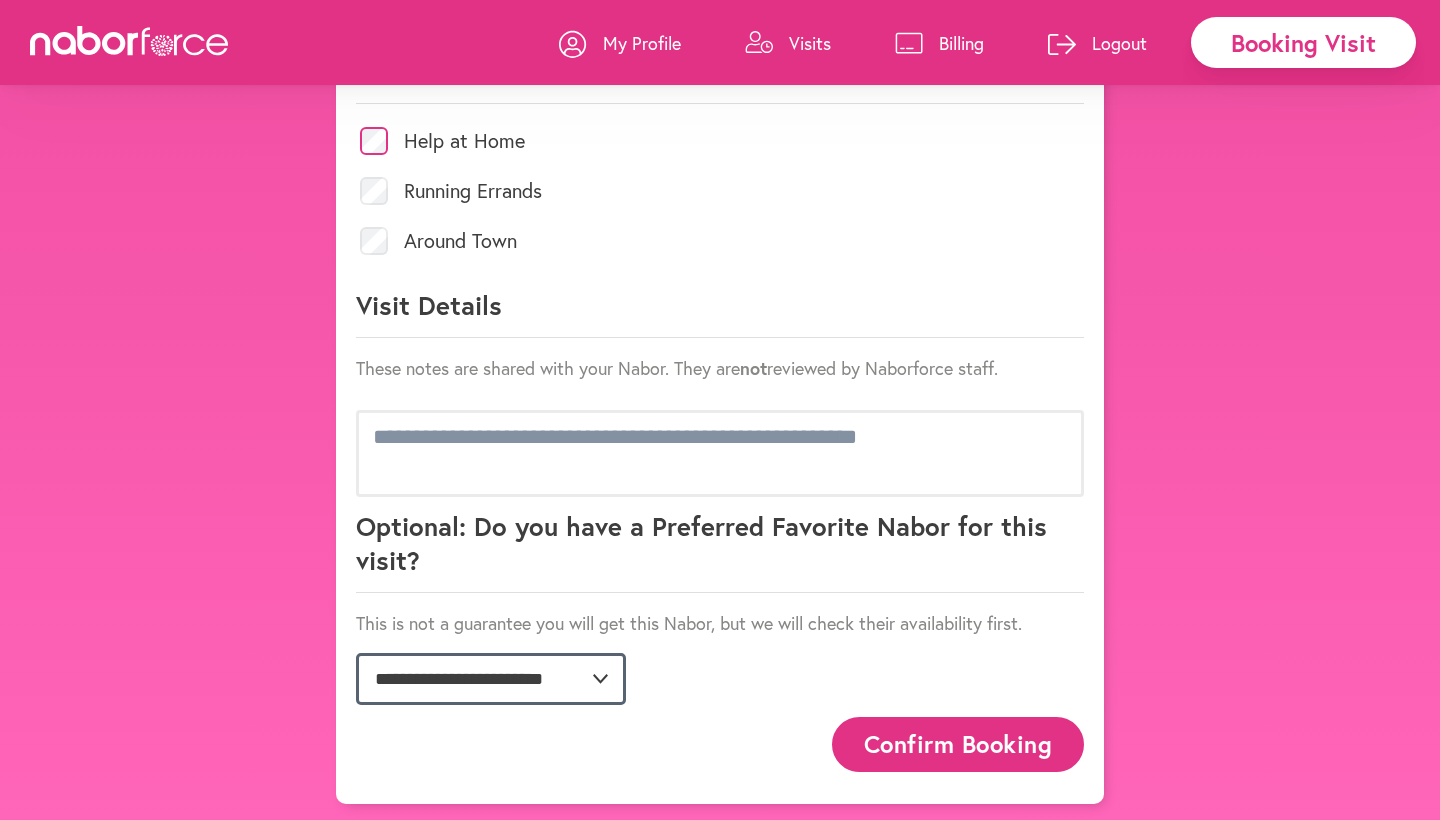 select on "**********" 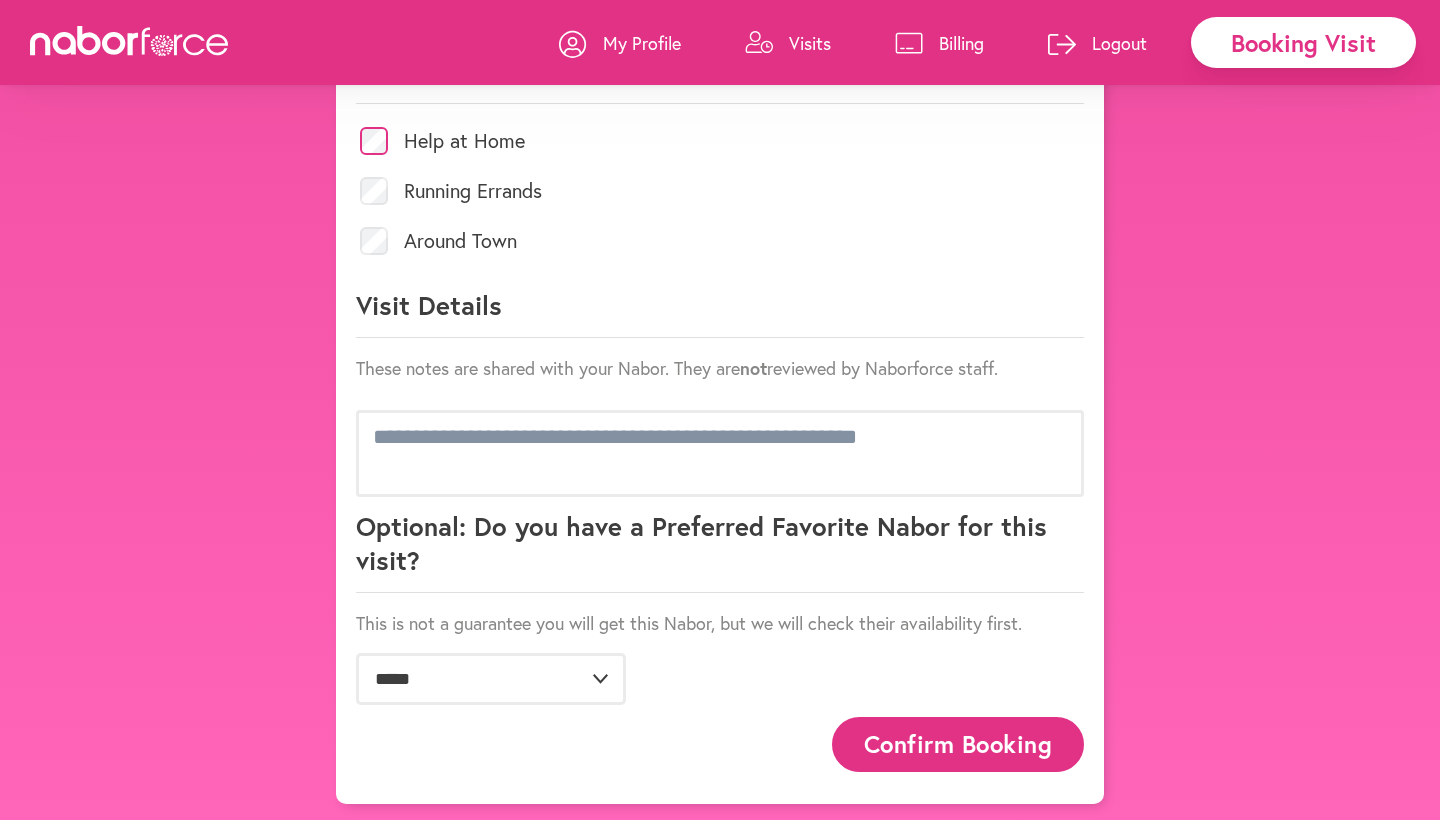 click on "Confirm Booking" at bounding box center [958, 744] 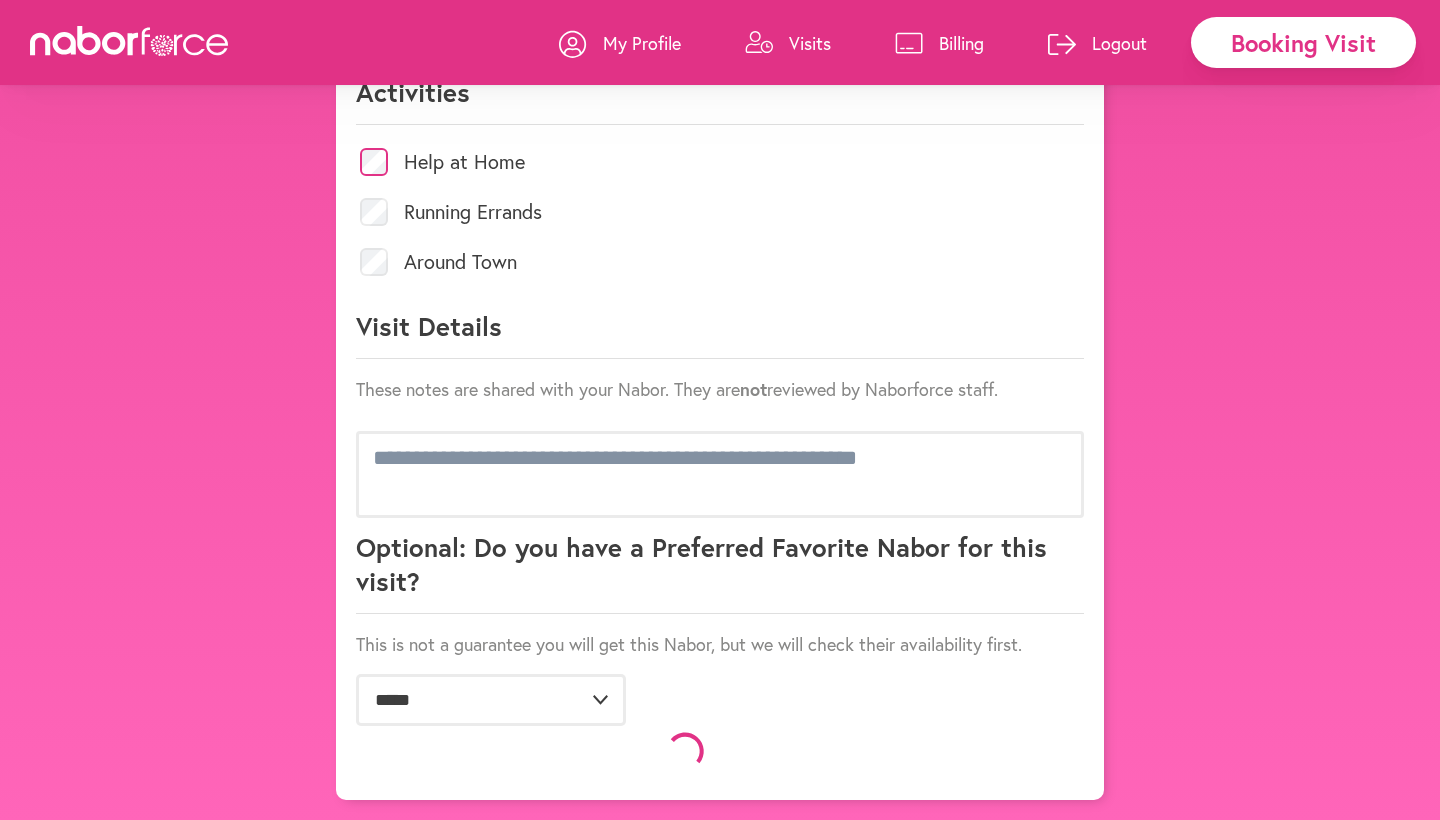 scroll, scrollTop: 985, scrollLeft: 0, axis: vertical 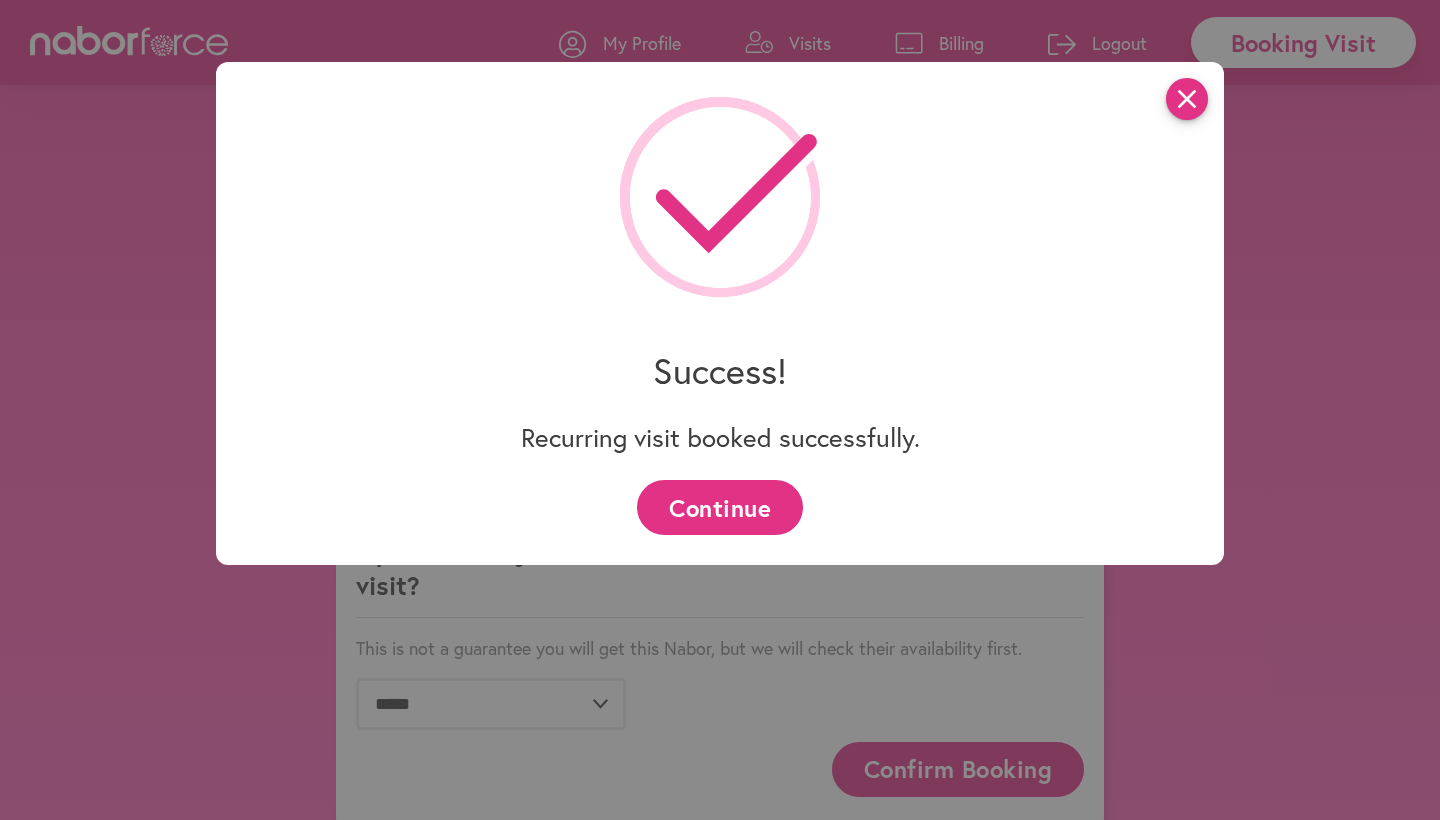click on "close" at bounding box center (1187, 99) 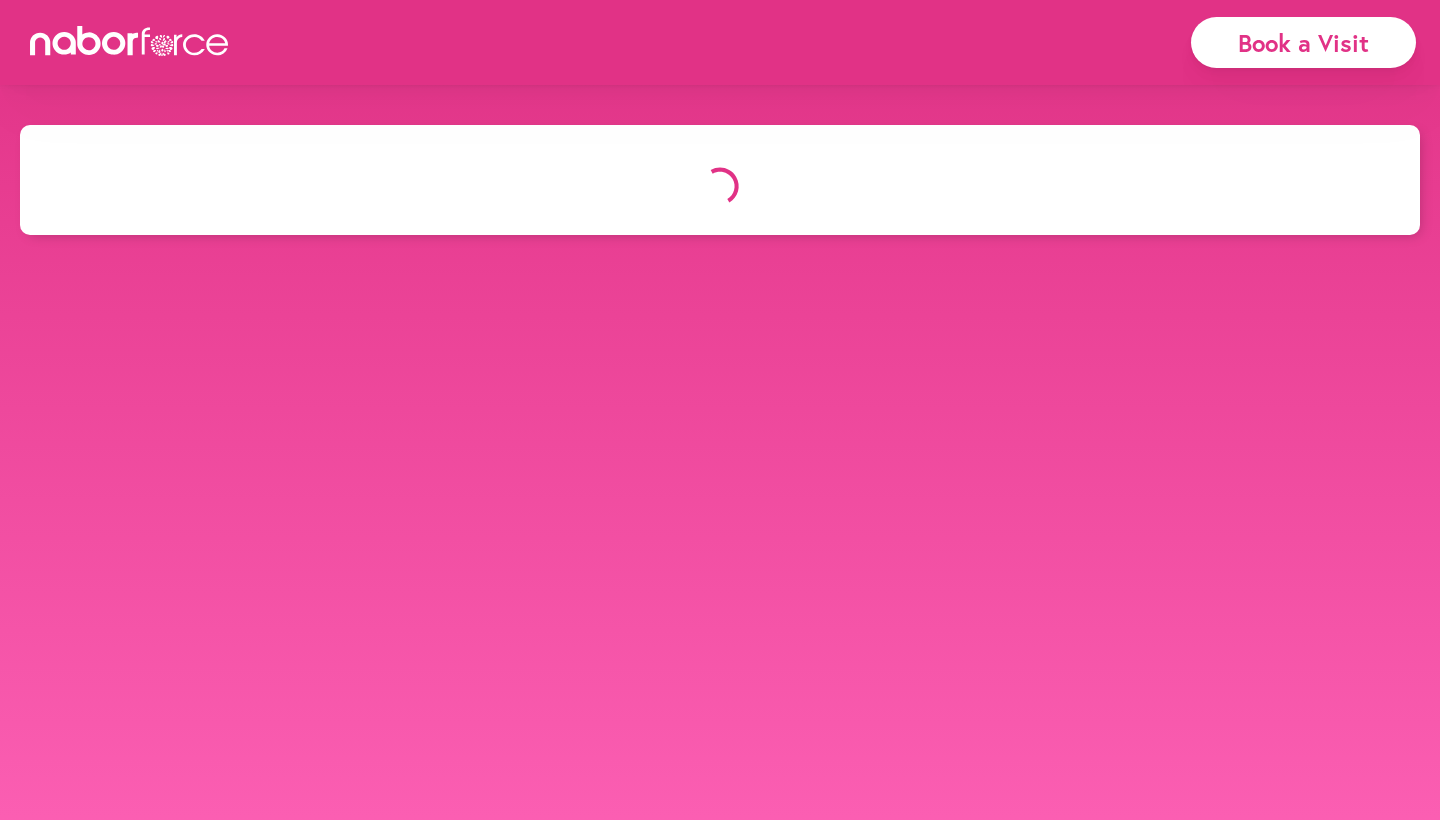 scroll, scrollTop: 0, scrollLeft: 0, axis: both 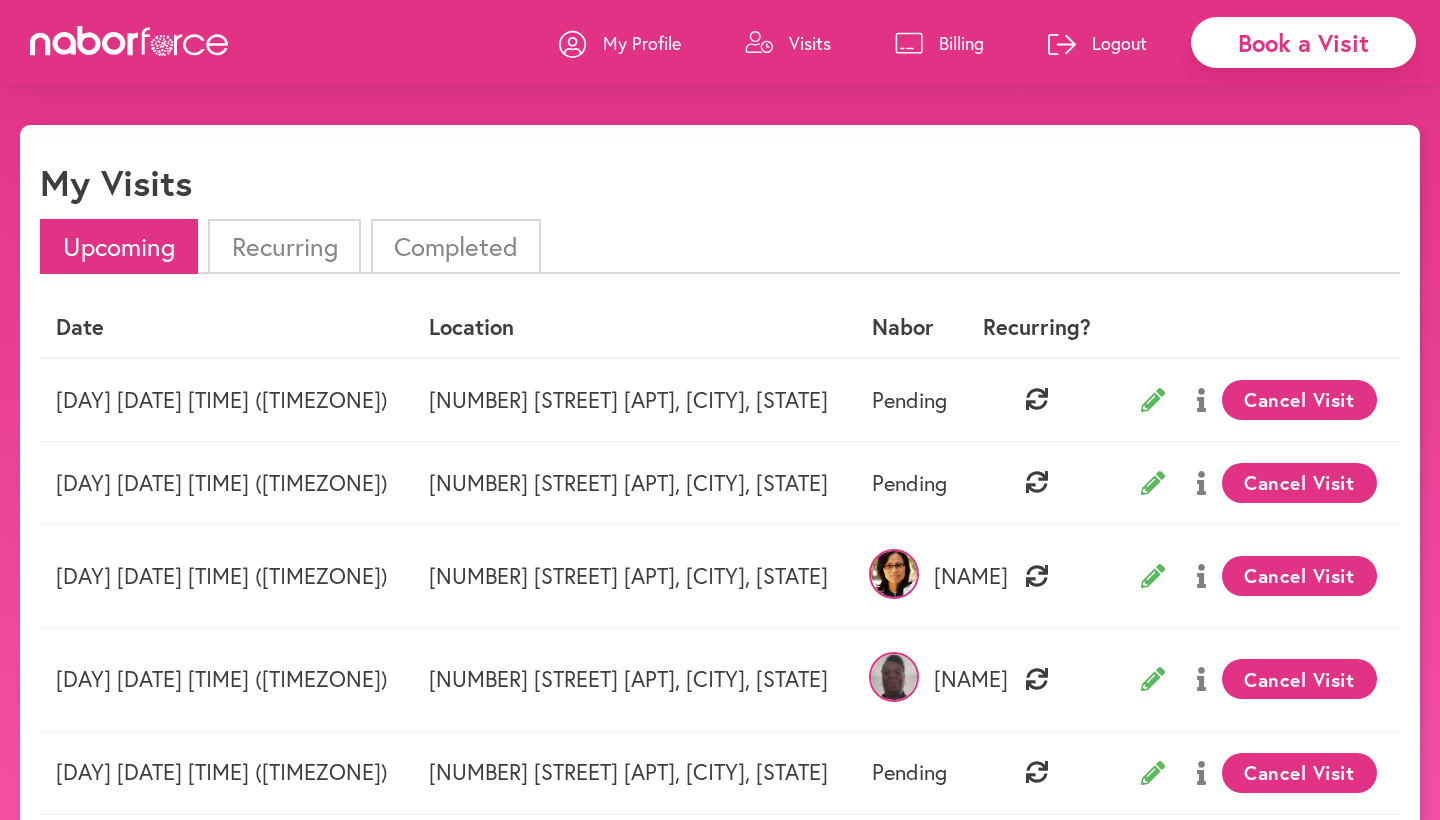 click on "My Profile" at bounding box center [642, 43] 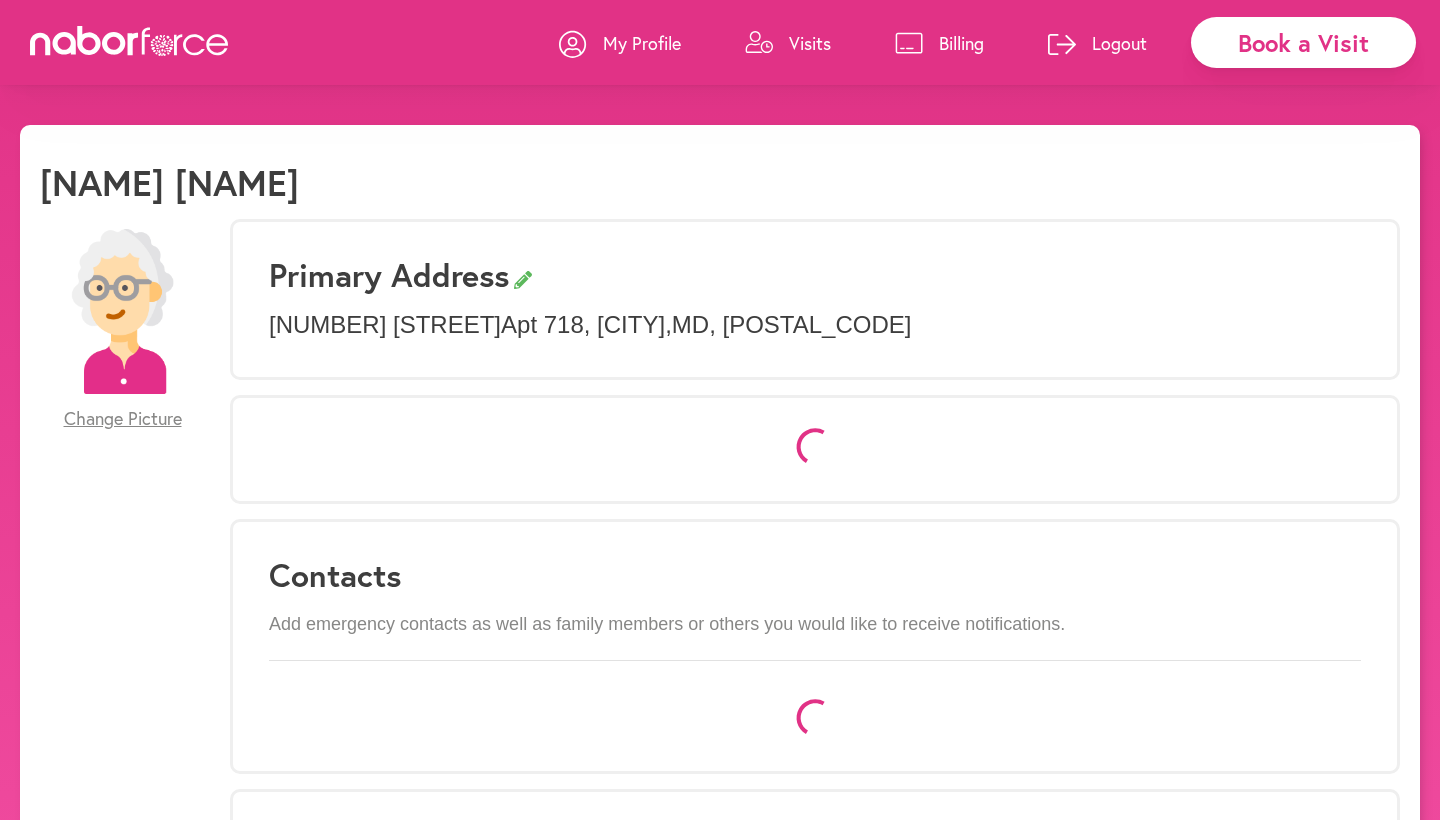 select on "*" 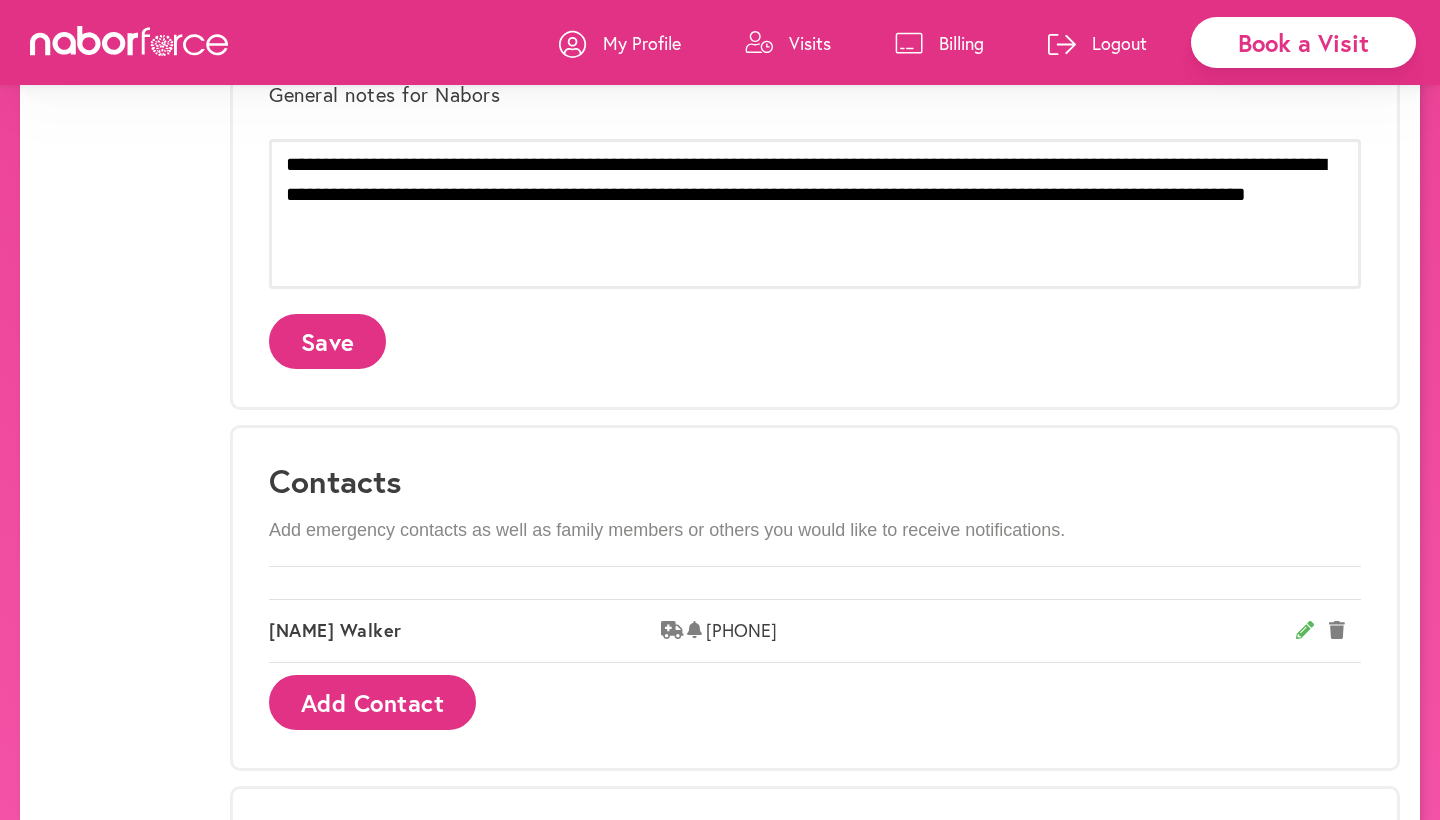 scroll, scrollTop: 866, scrollLeft: 0, axis: vertical 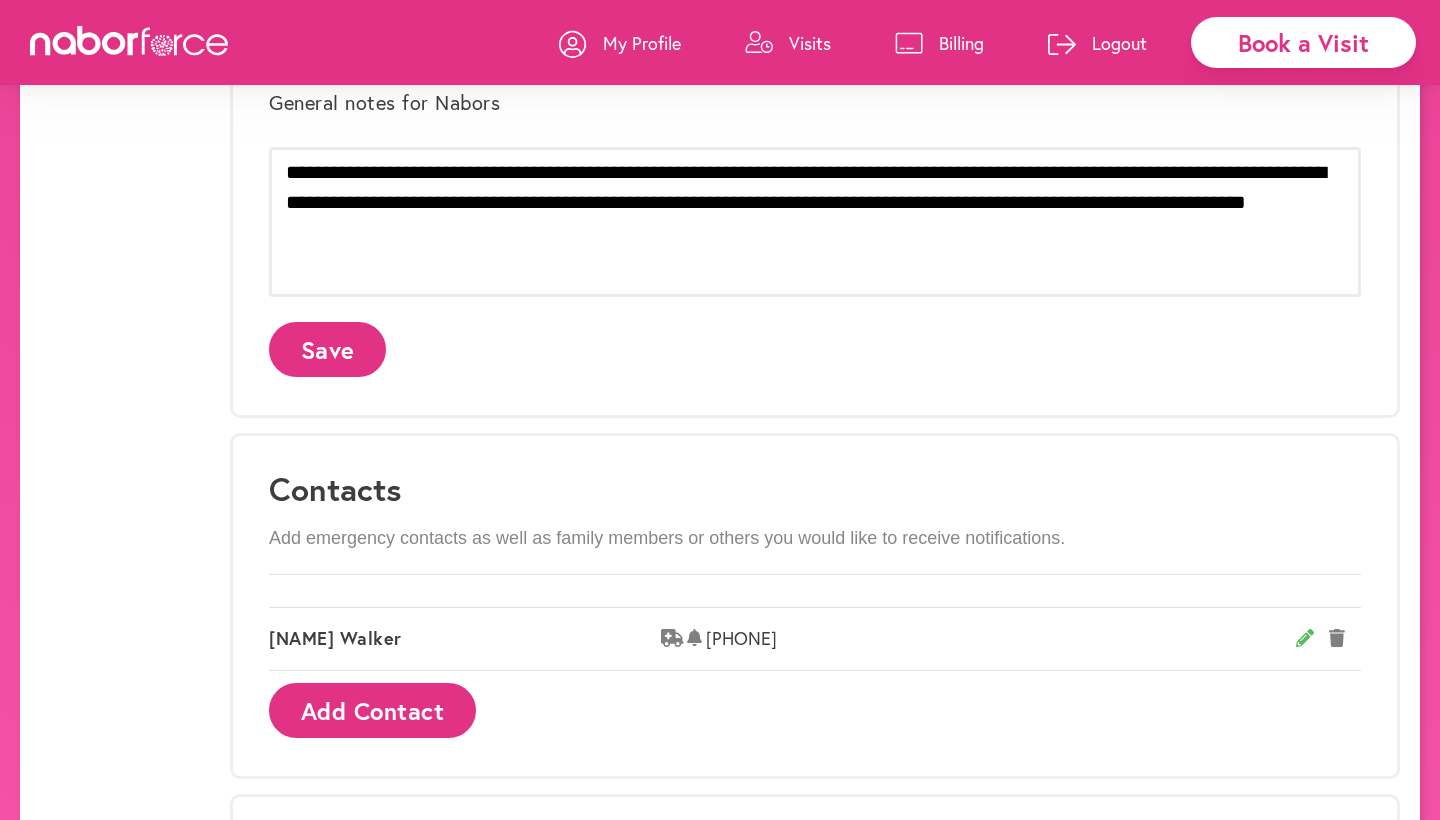 click on "[PHONE]" at bounding box center (1001, 639) 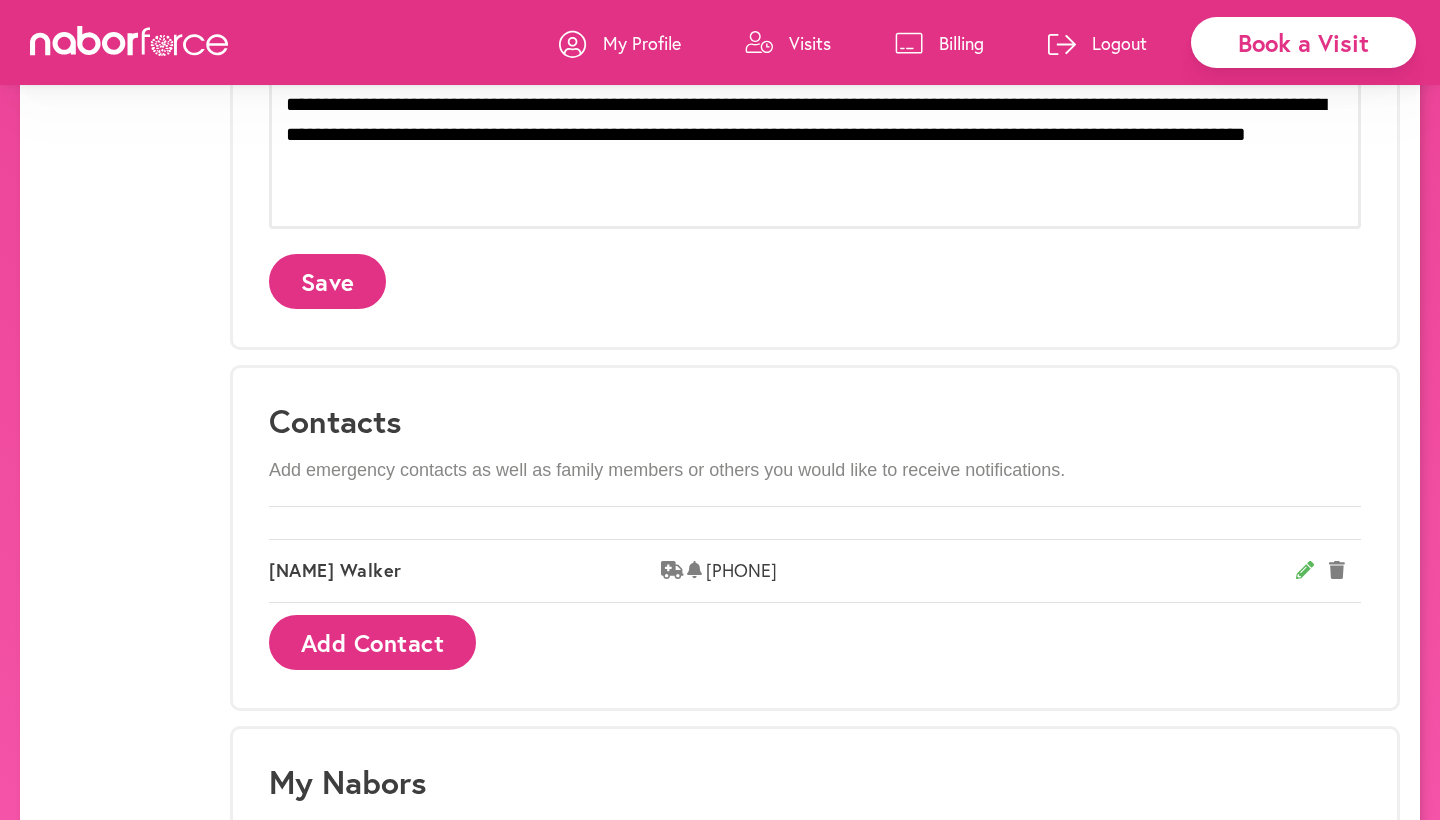 scroll, scrollTop: 916, scrollLeft: 0, axis: vertical 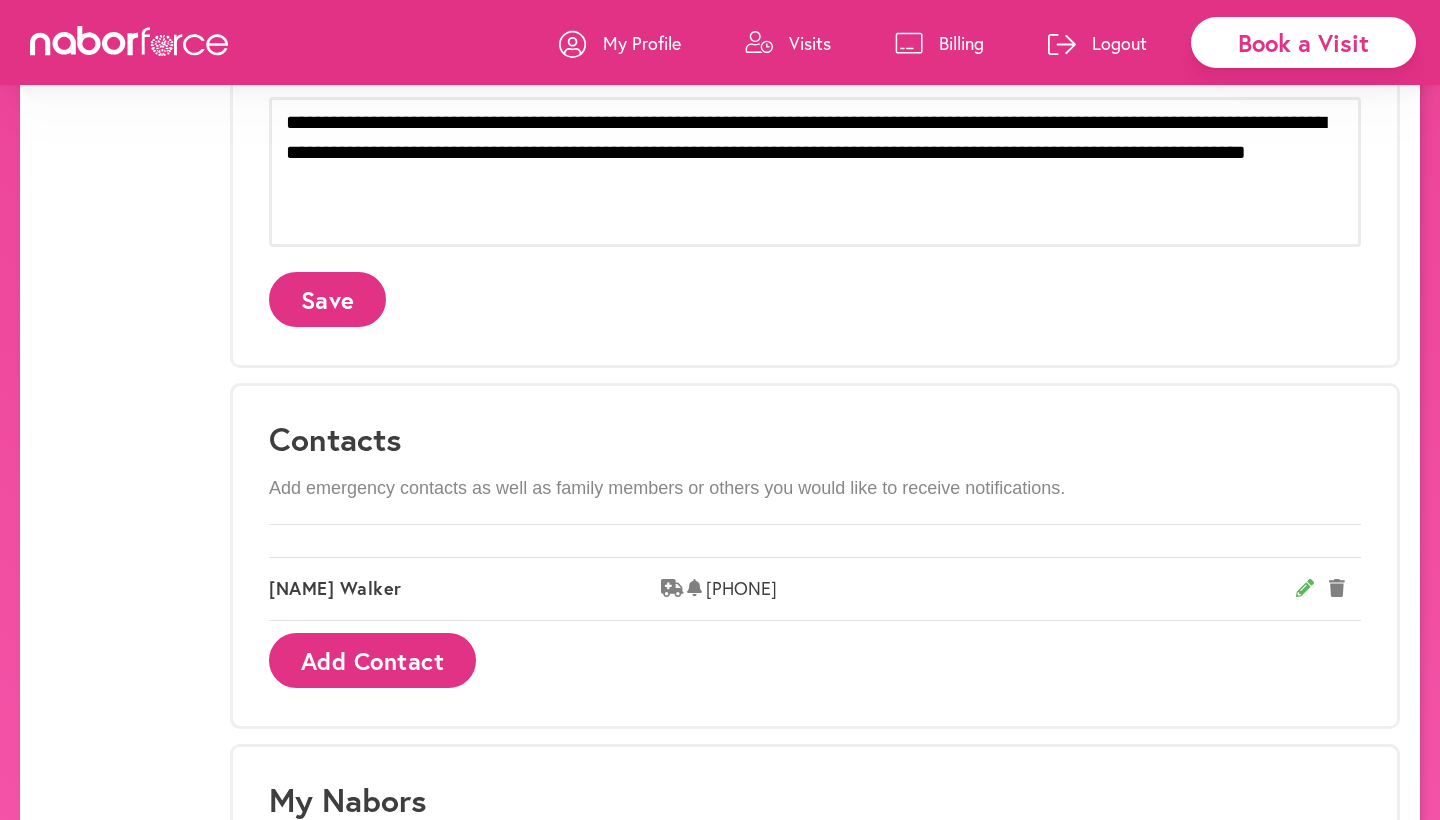 click on "Add Contact" at bounding box center (372, 660) 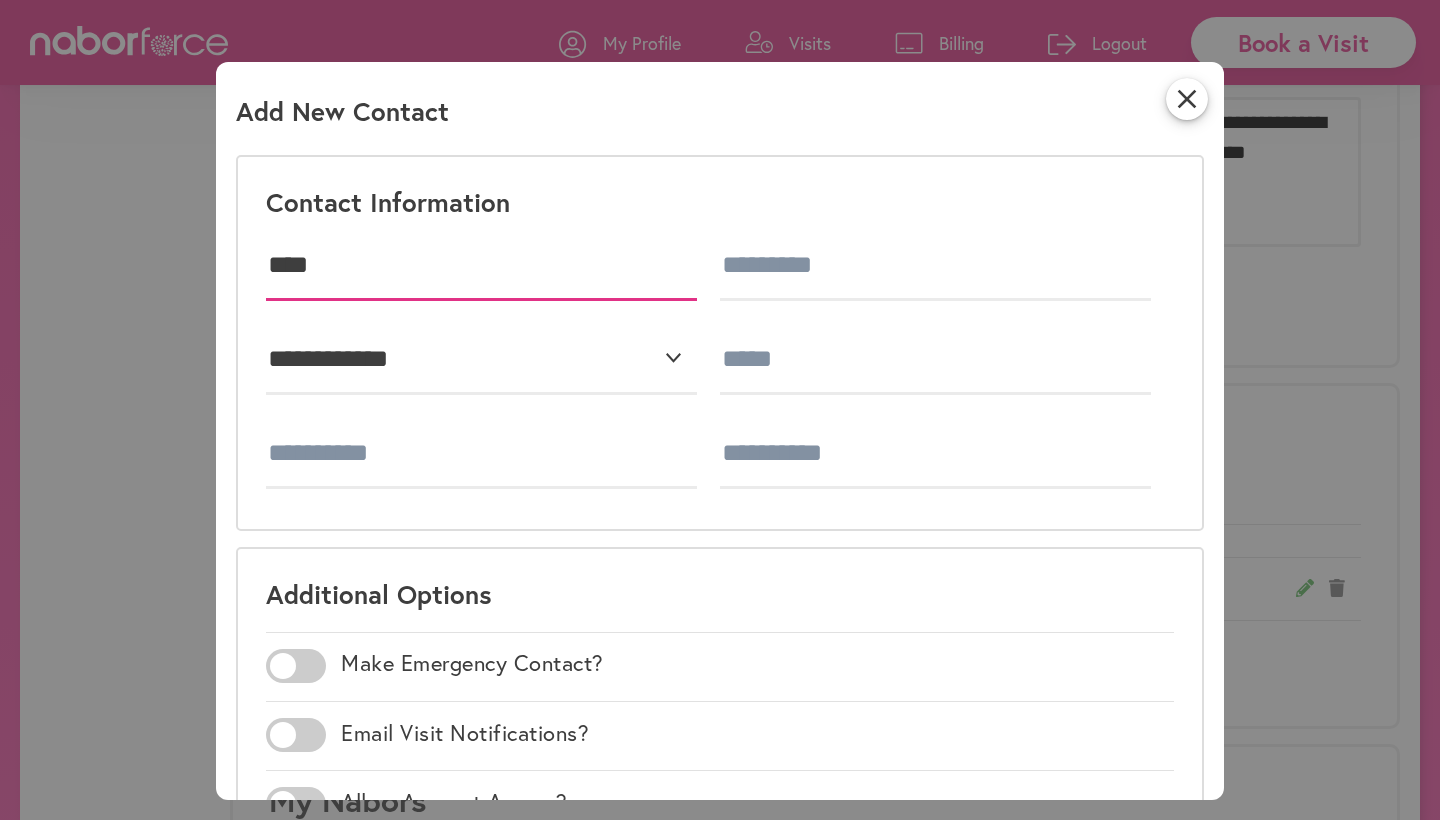 type on "***" 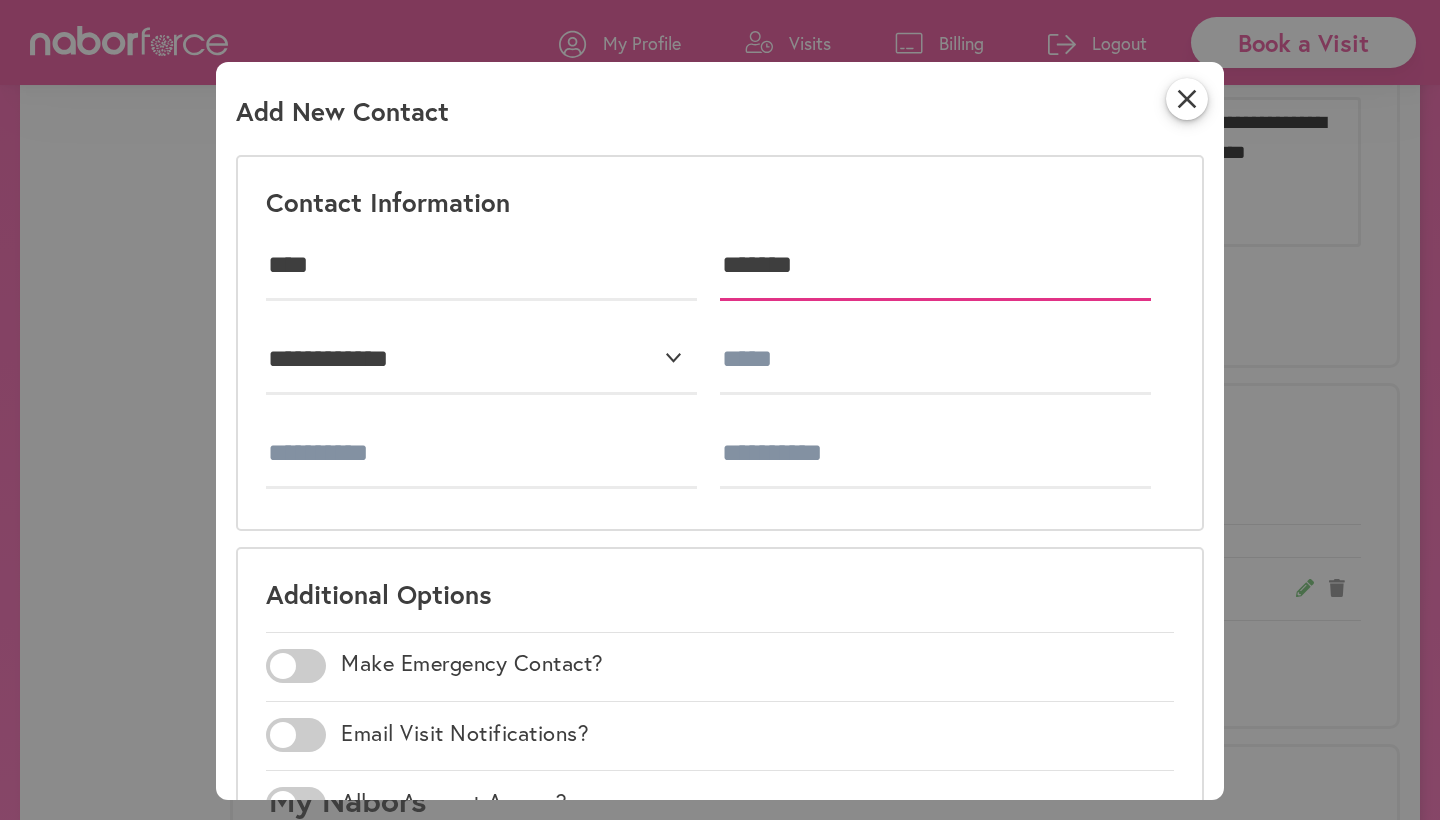 type on "*******" 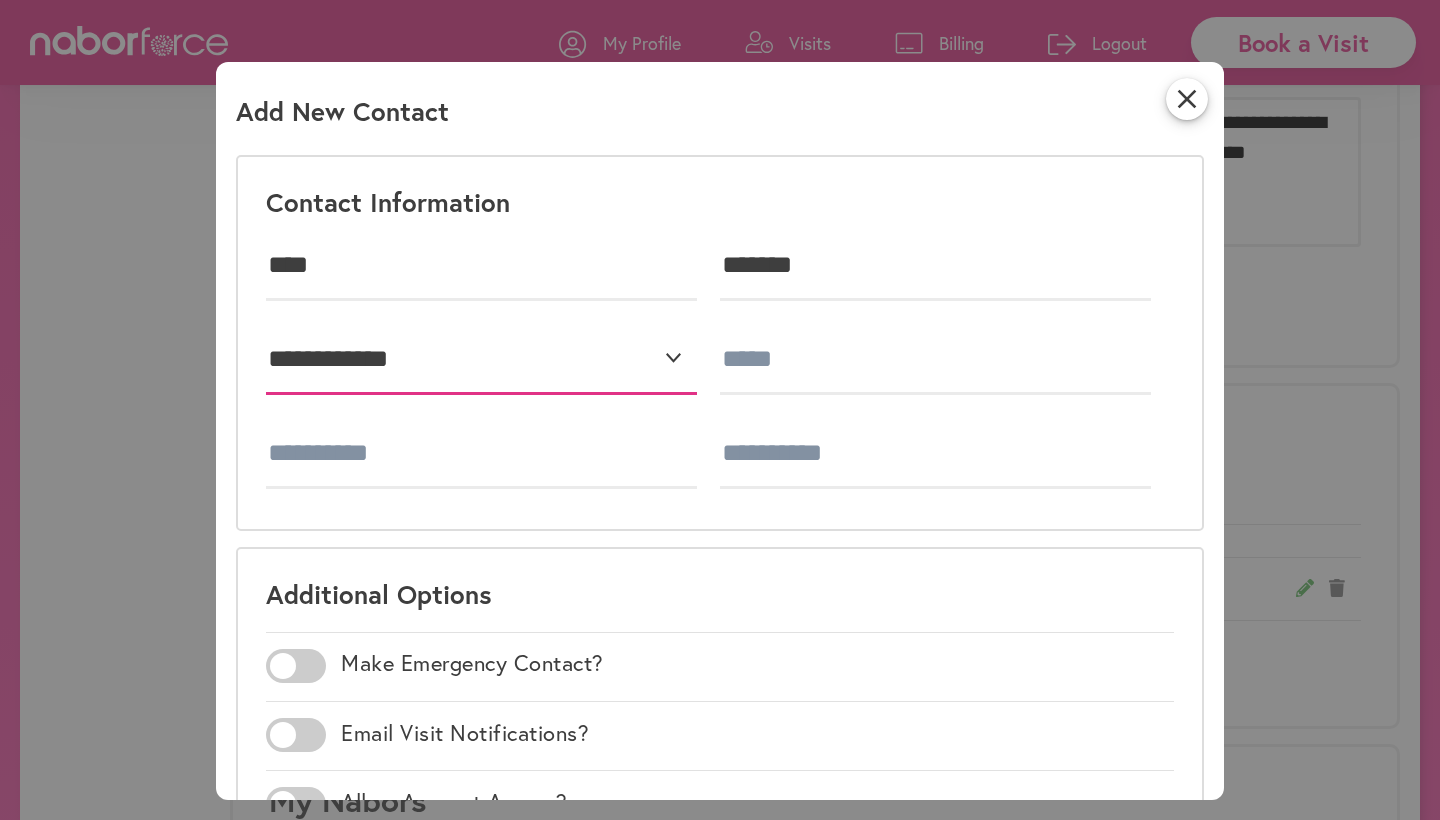 select on "**********" 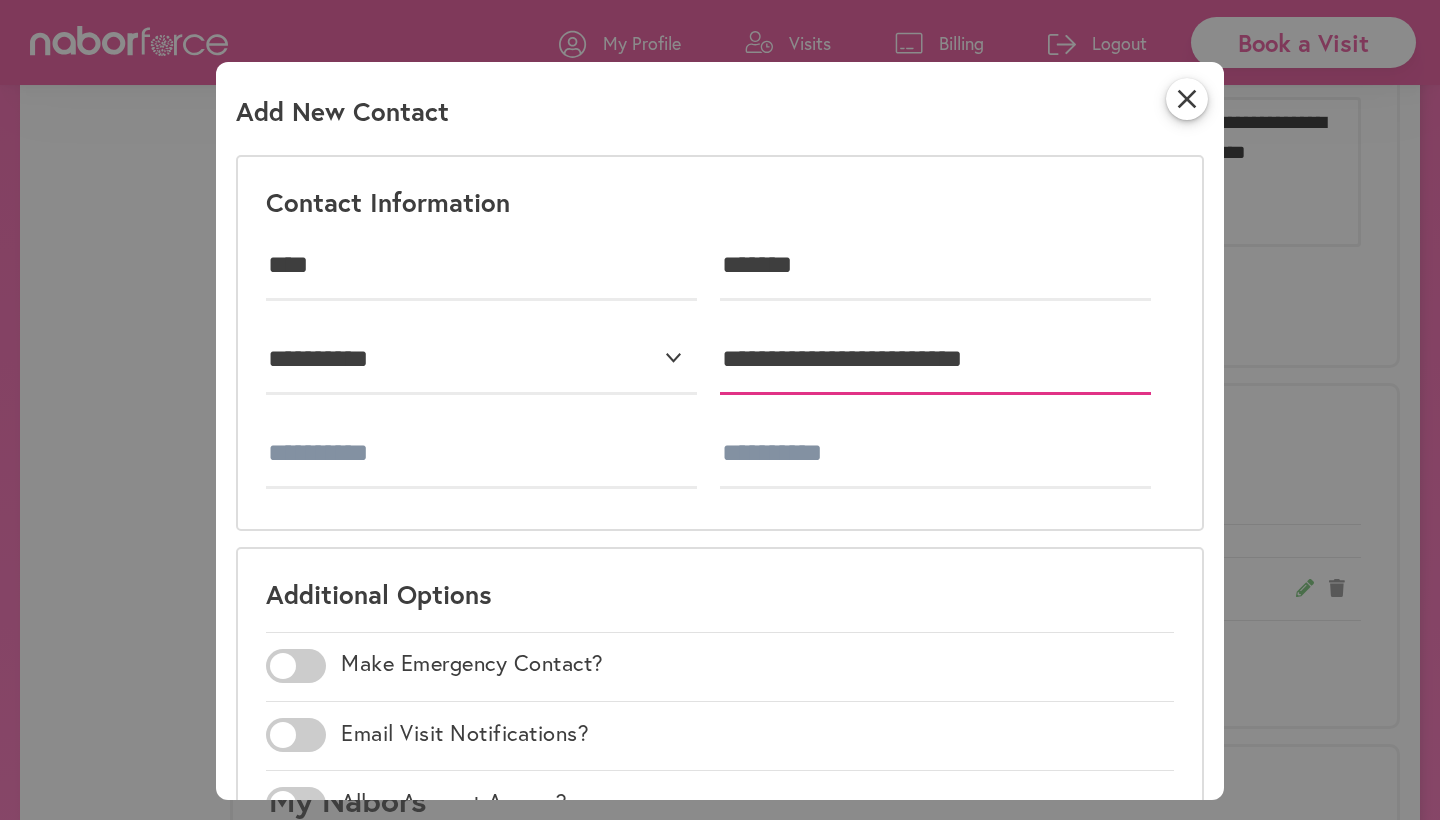 type on "**********" 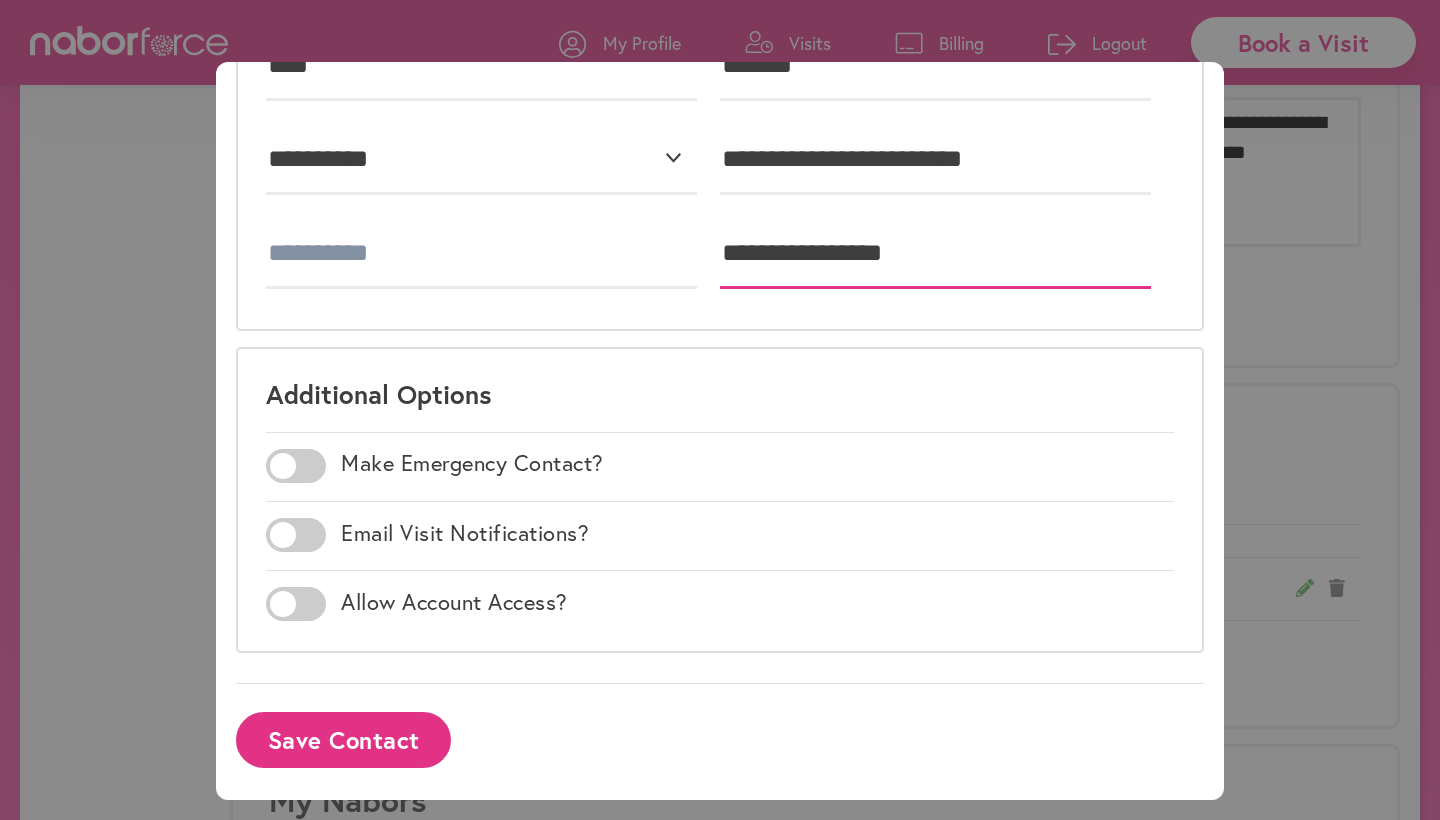 scroll, scrollTop: 200, scrollLeft: 0, axis: vertical 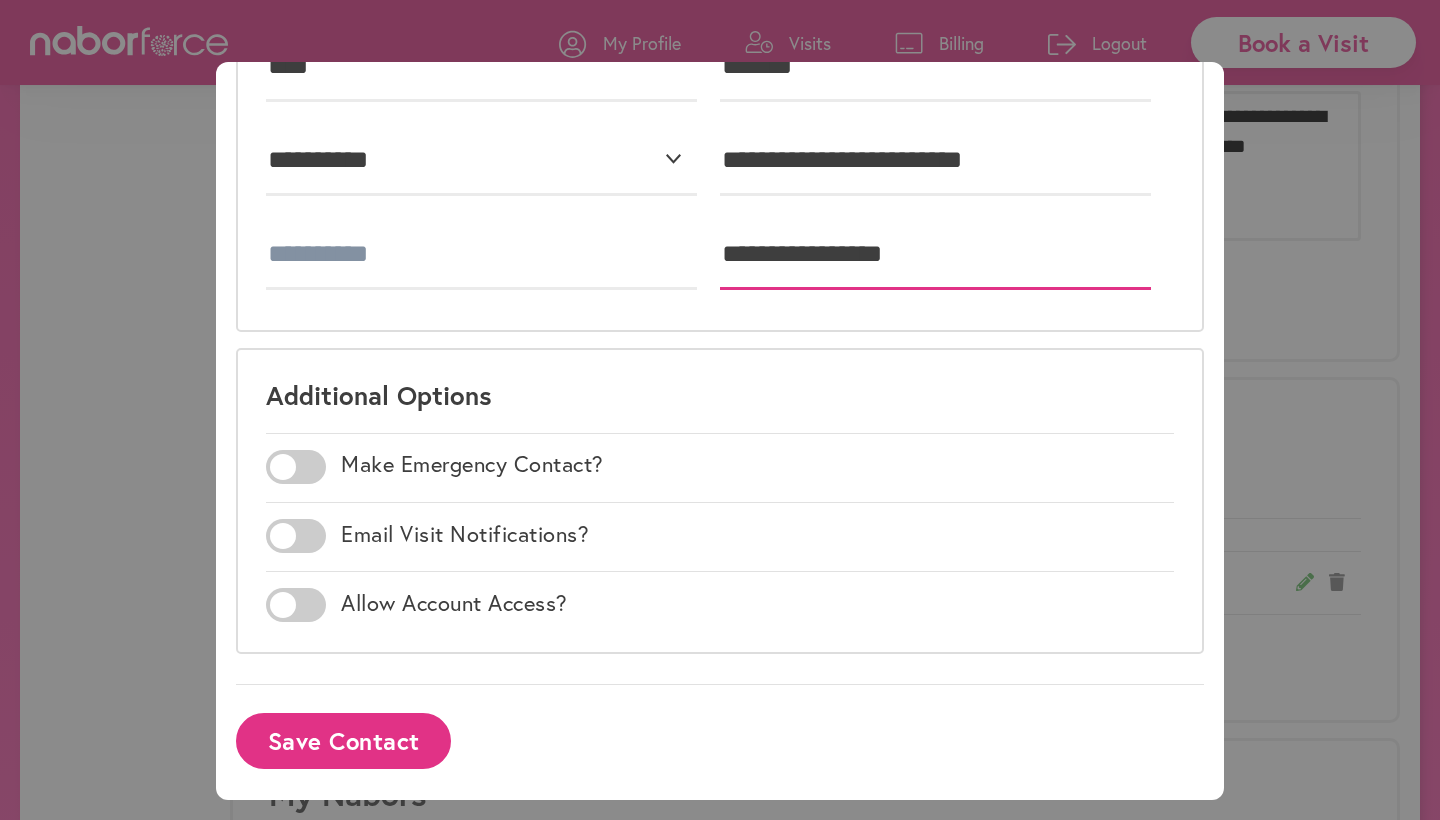 type on "**********" 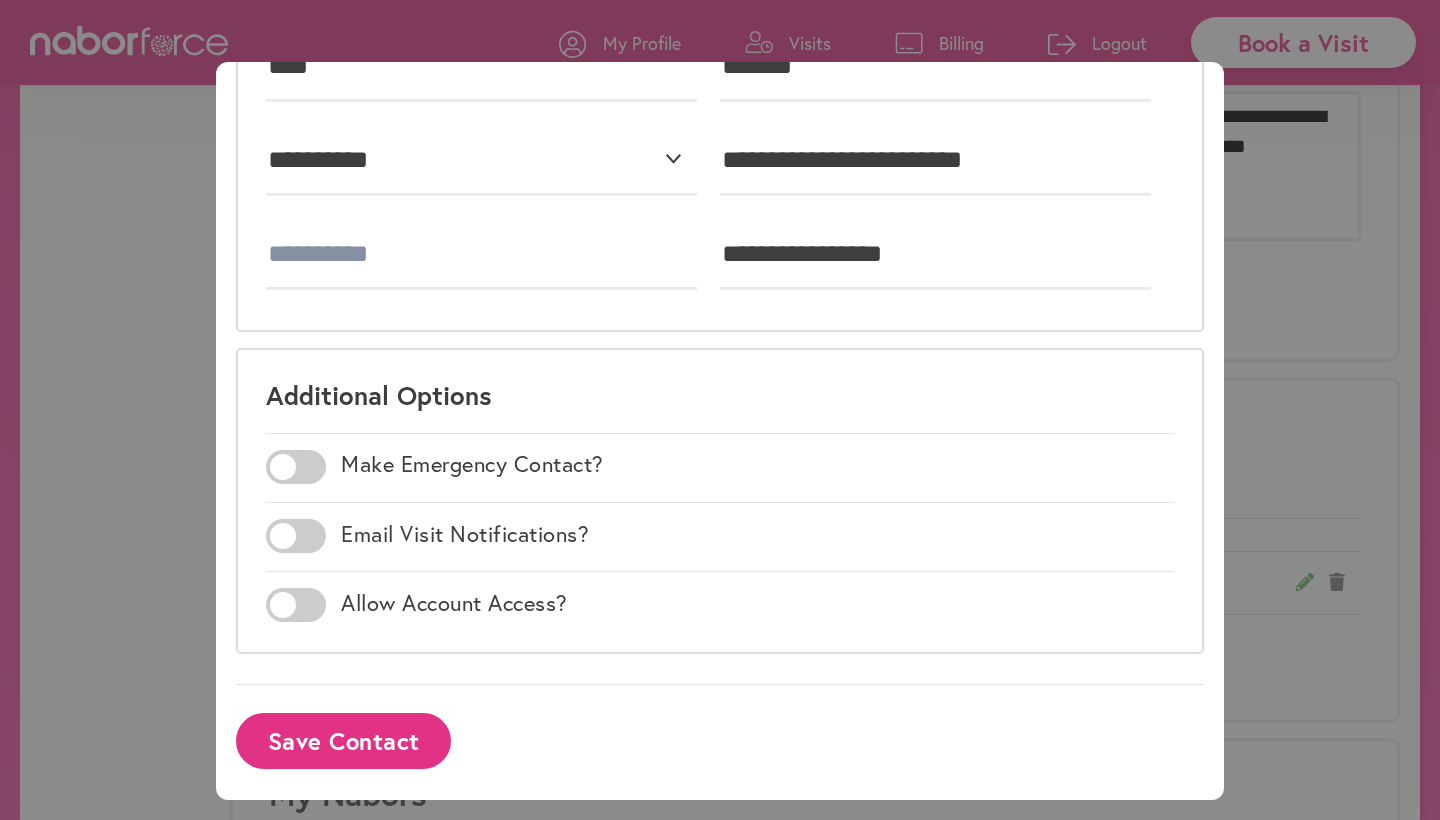 drag, startPoint x: 282, startPoint y: 468, endPoint x: 317, endPoint y: 465, distance: 35.128338 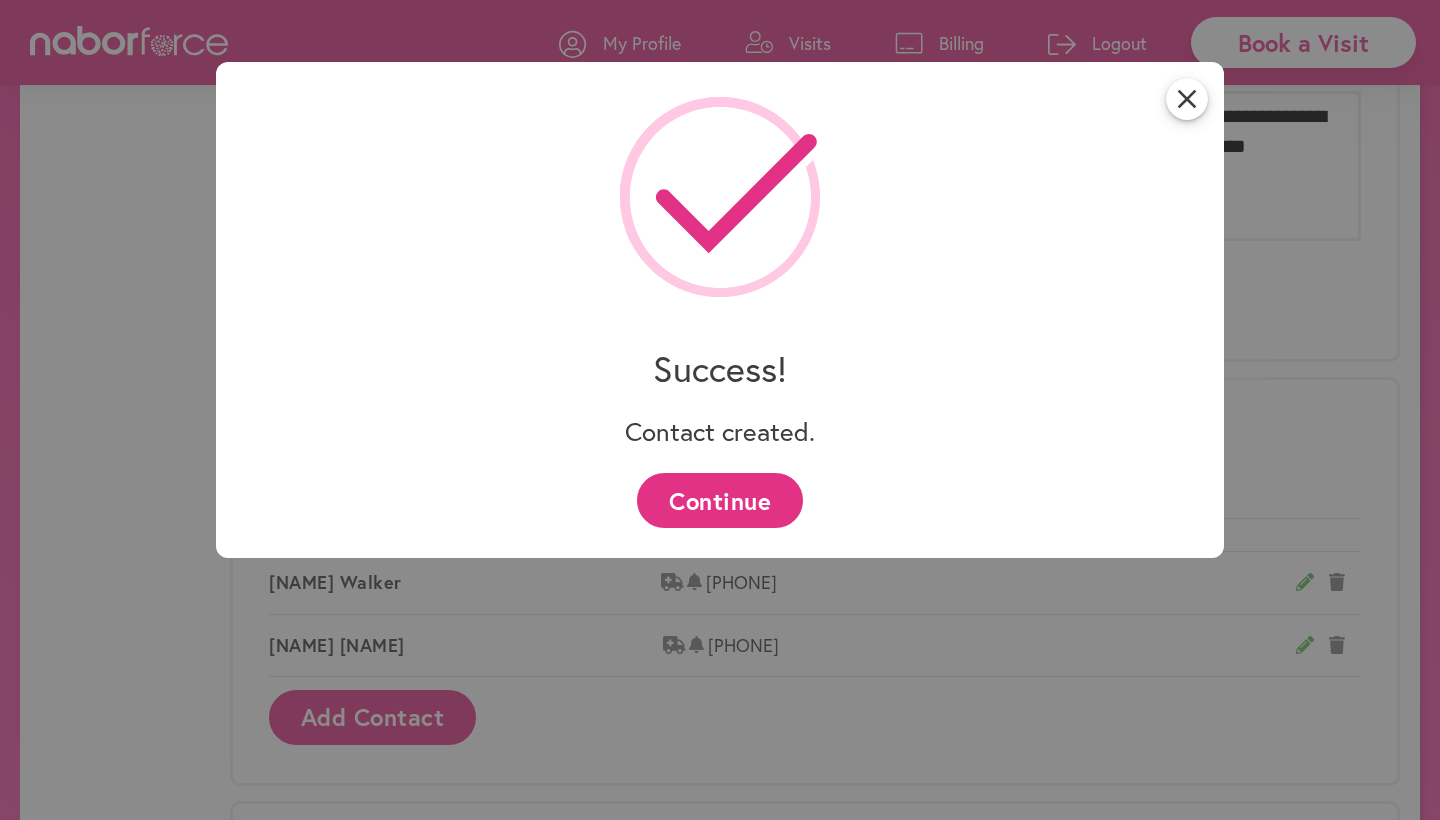 click on "close Success! Contact created. Continue" at bounding box center [720, 410] 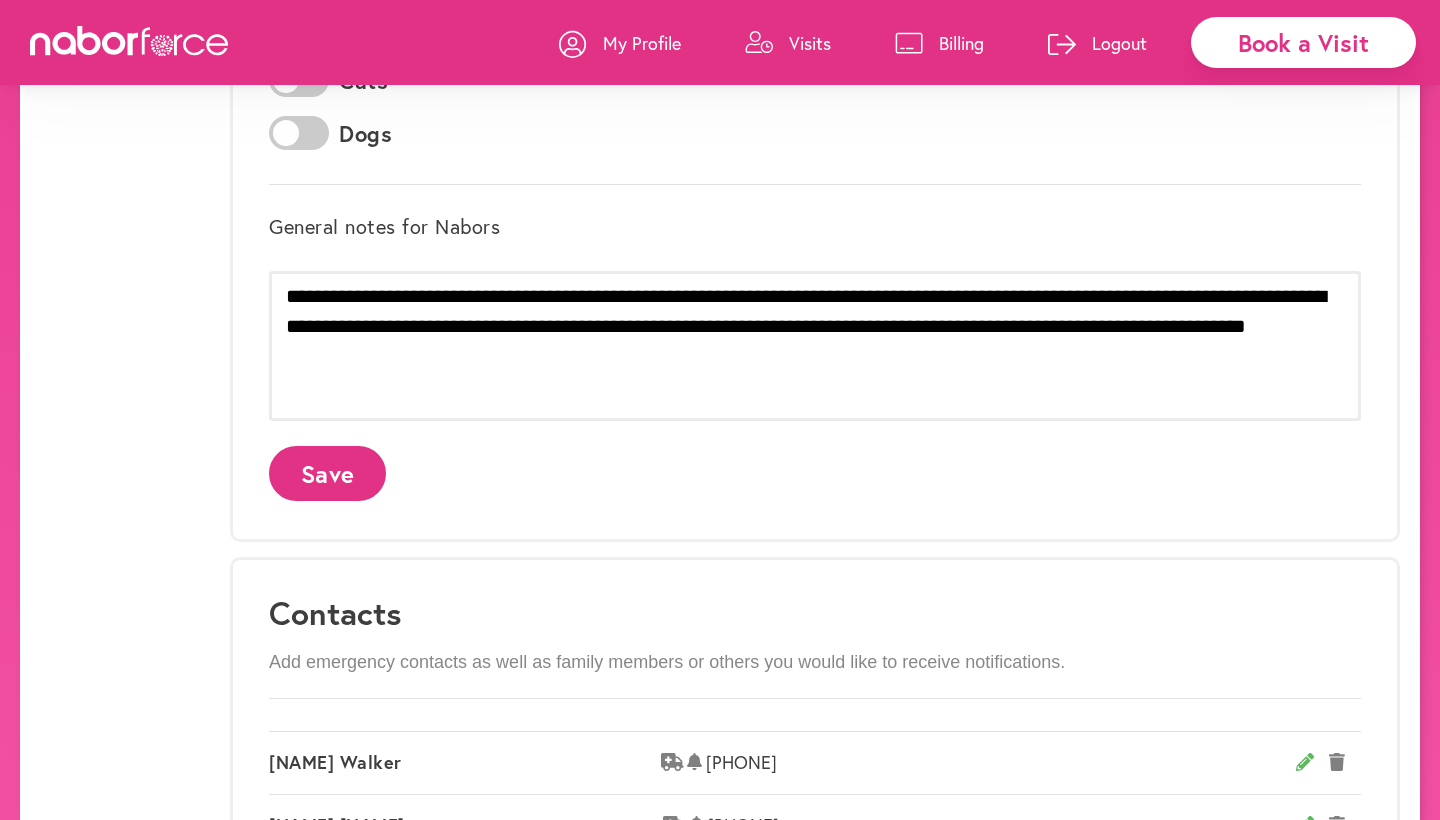 scroll, scrollTop: 735, scrollLeft: 0, axis: vertical 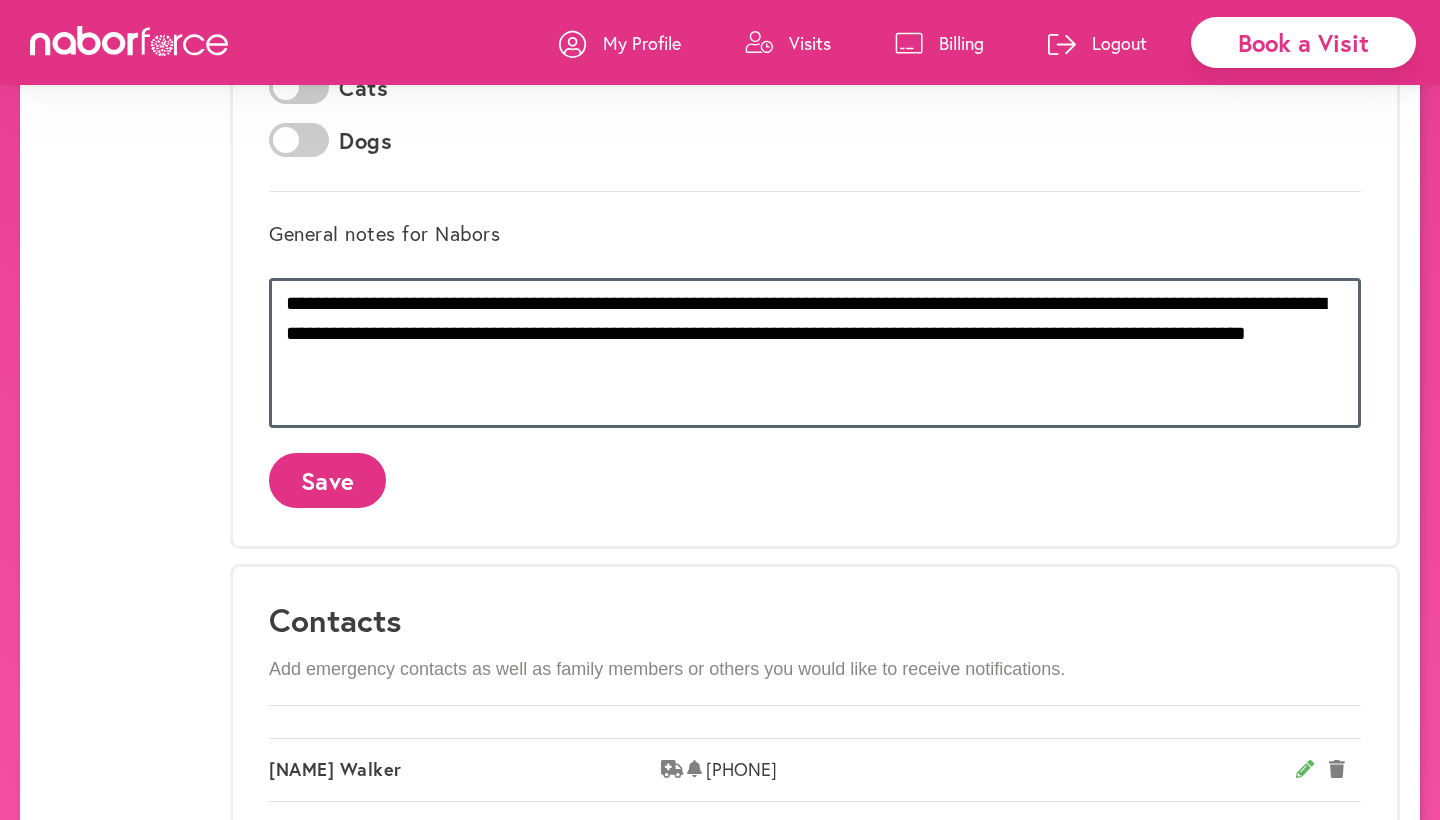 click on "**********" at bounding box center (815, 353) 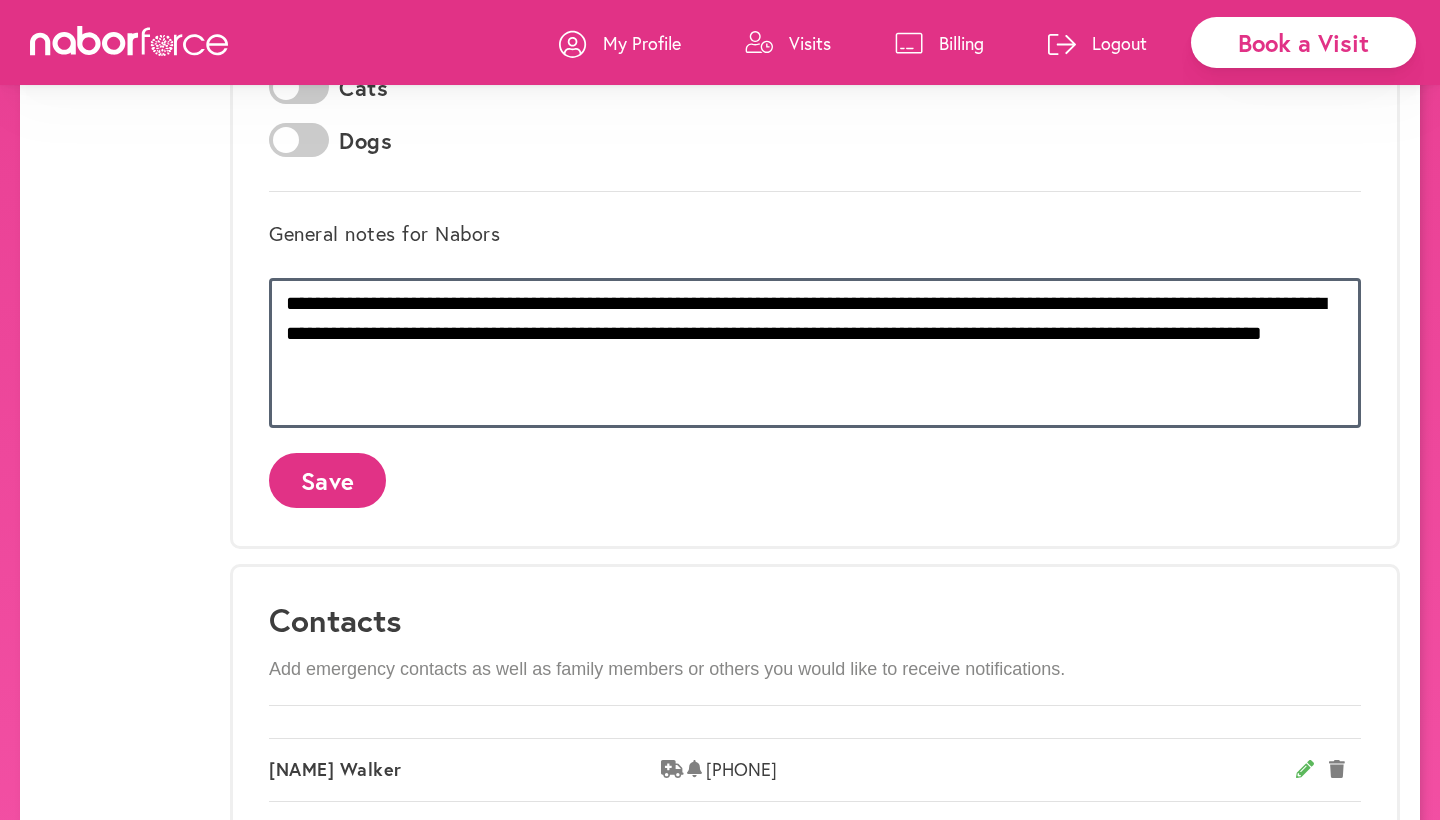 scroll, scrollTop: 12, scrollLeft: 0, axis: vertical 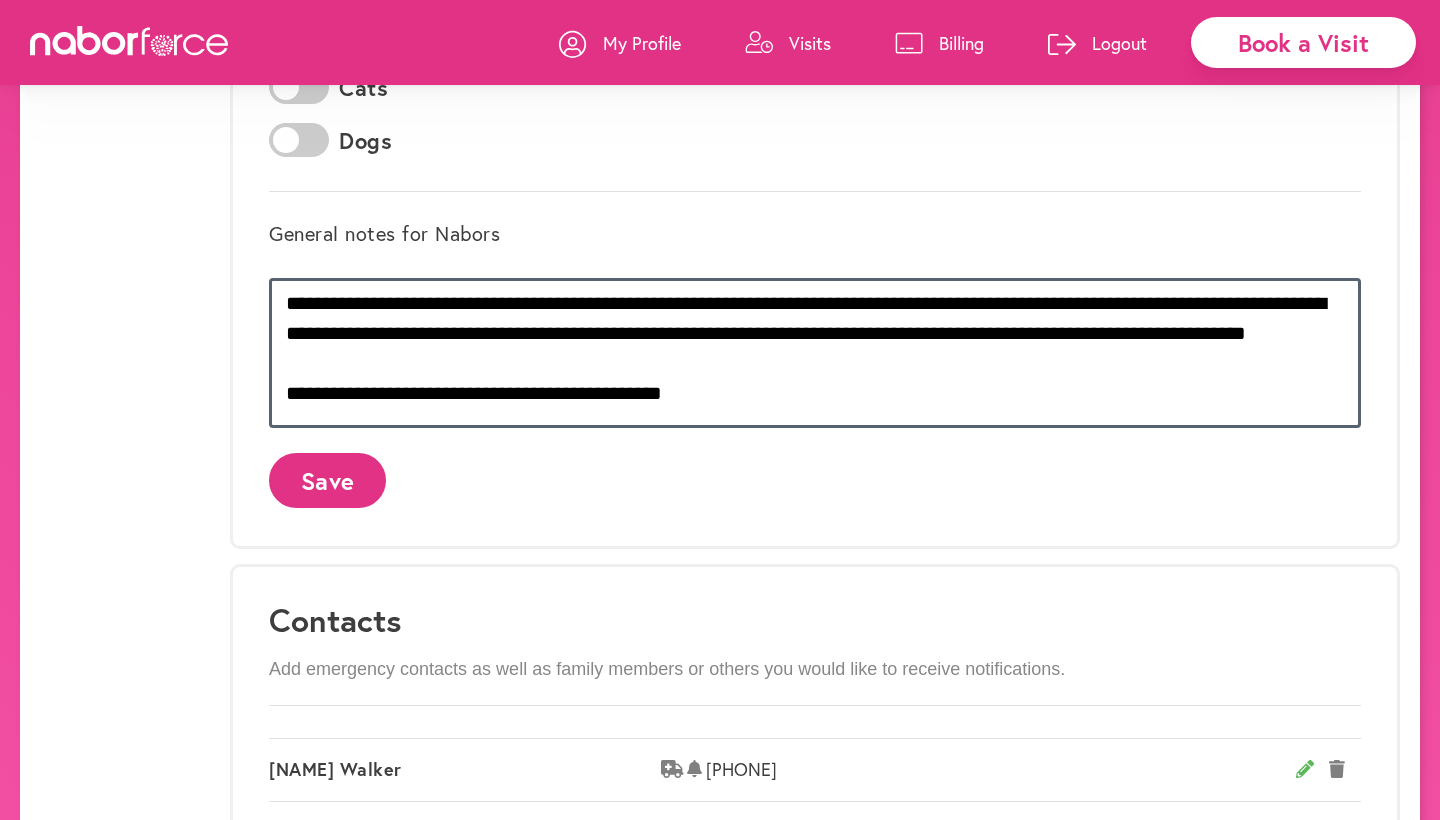 click on "**********" at bounding box center [815, 353] 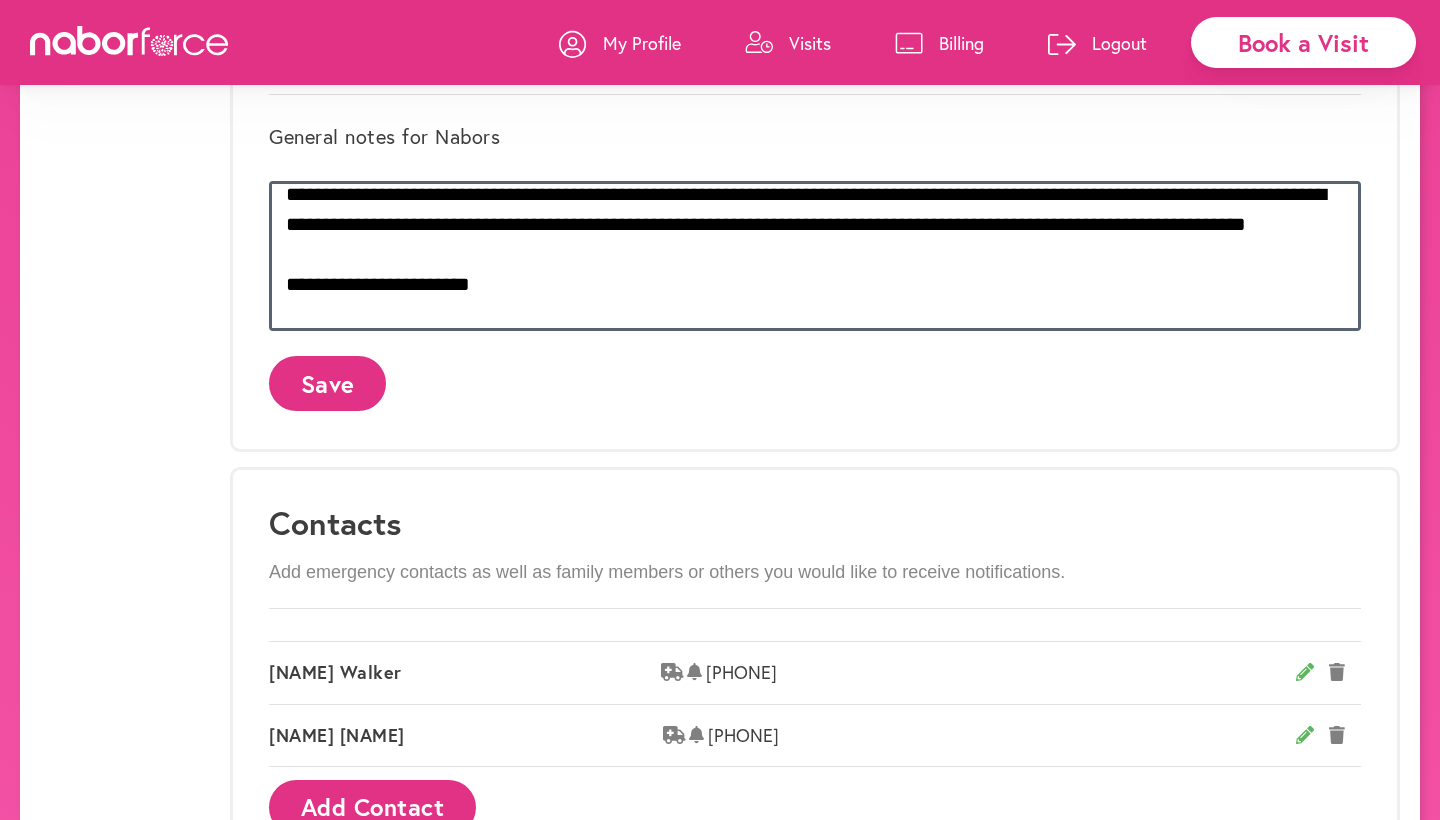 scroll, scrollTop: 837, scrollLeft: 0, axis: vertical 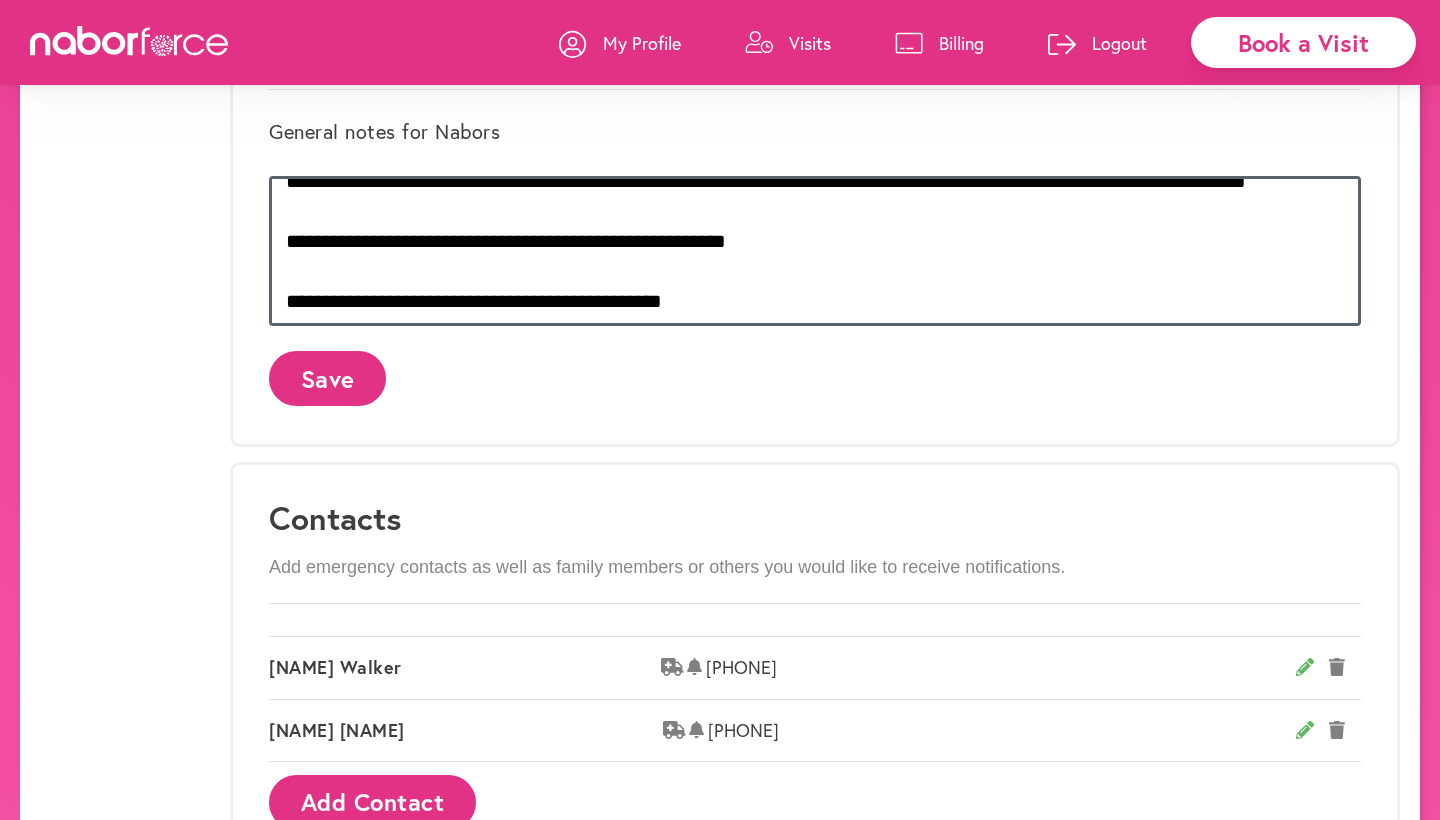 type on "**********" 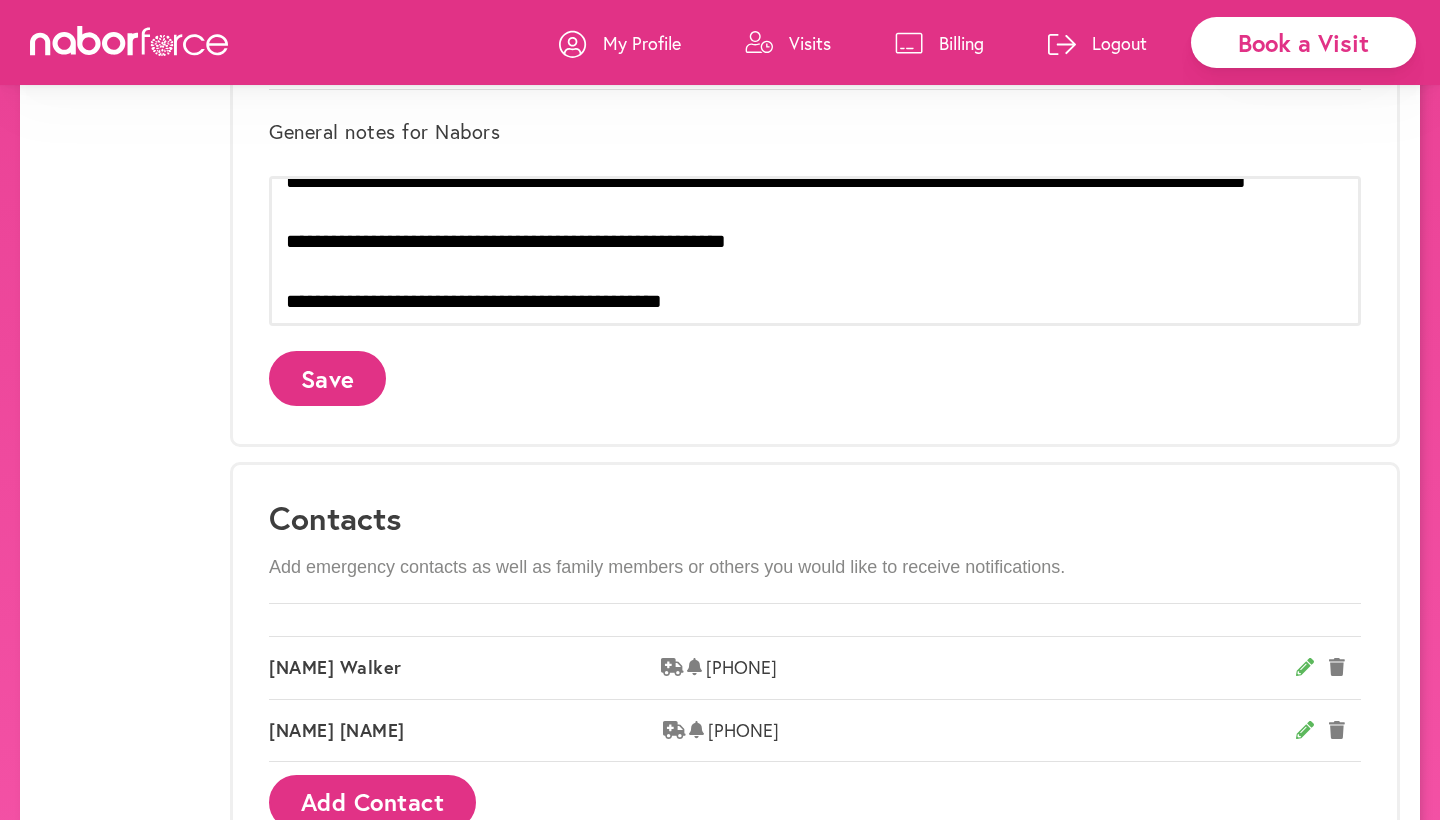 click on "Save" 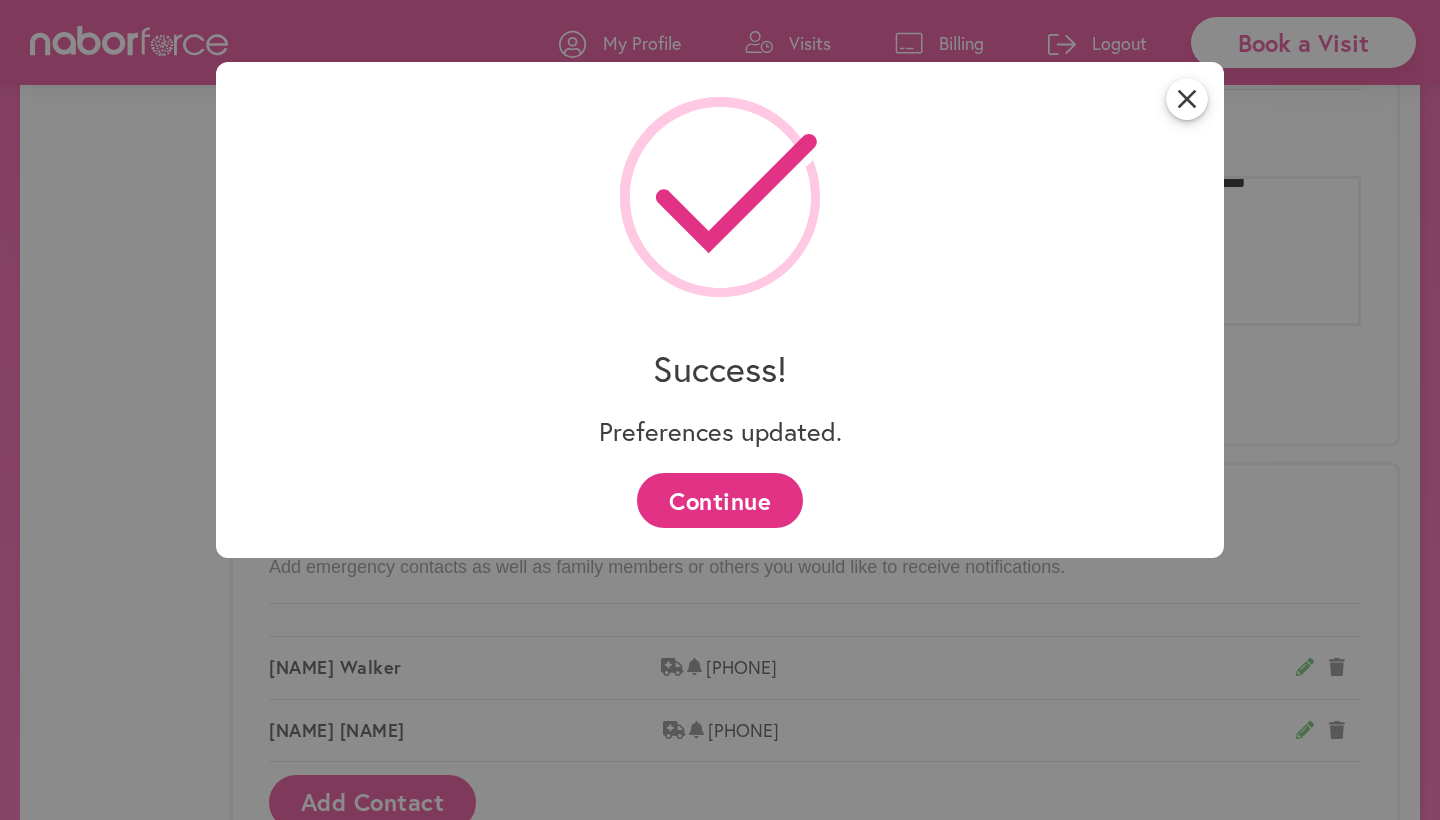 scroll, scrollTop: 0, scrollLeft: 0, axis: both 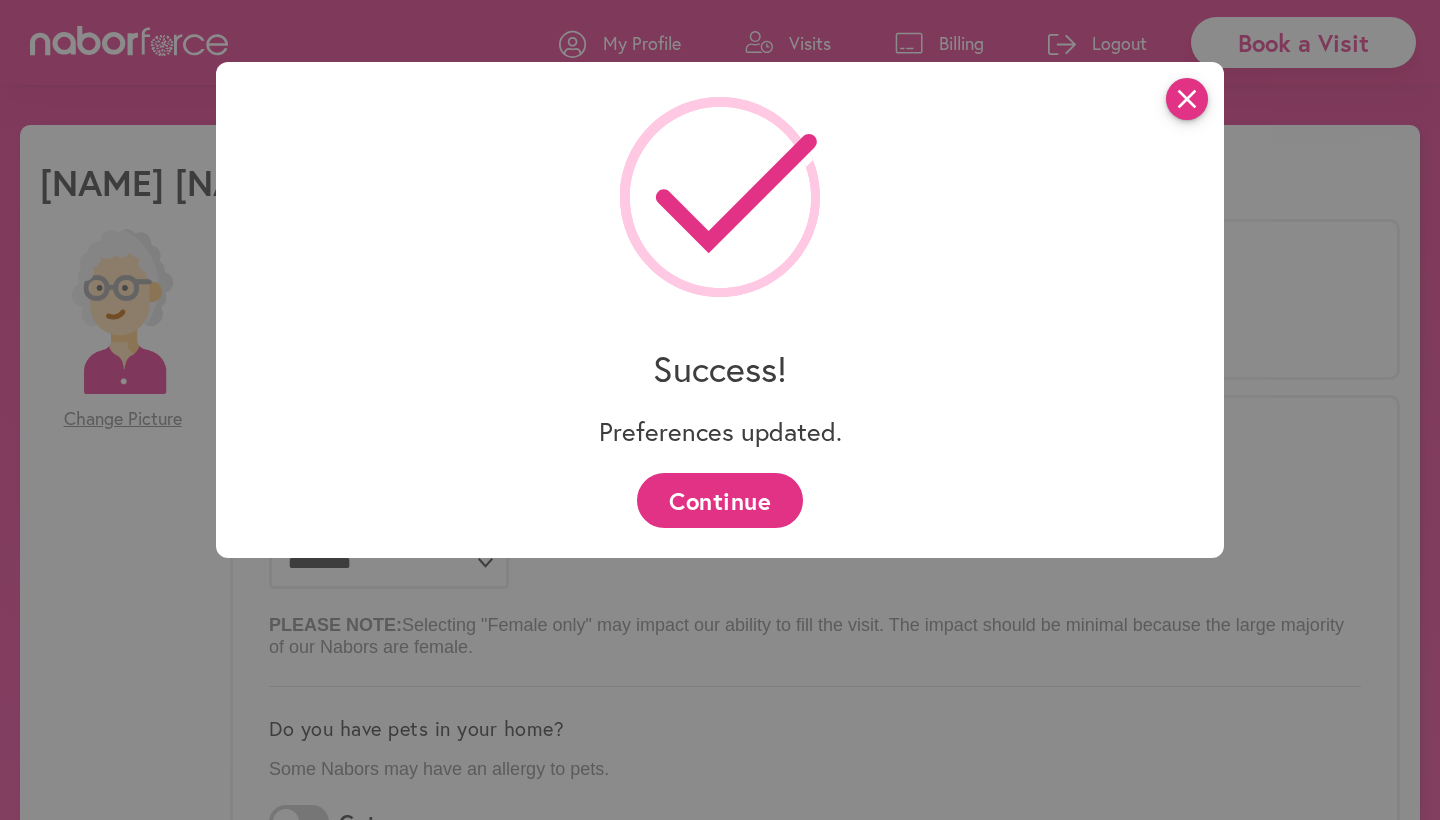 click on "close" at bounding box center (1187, 99) 